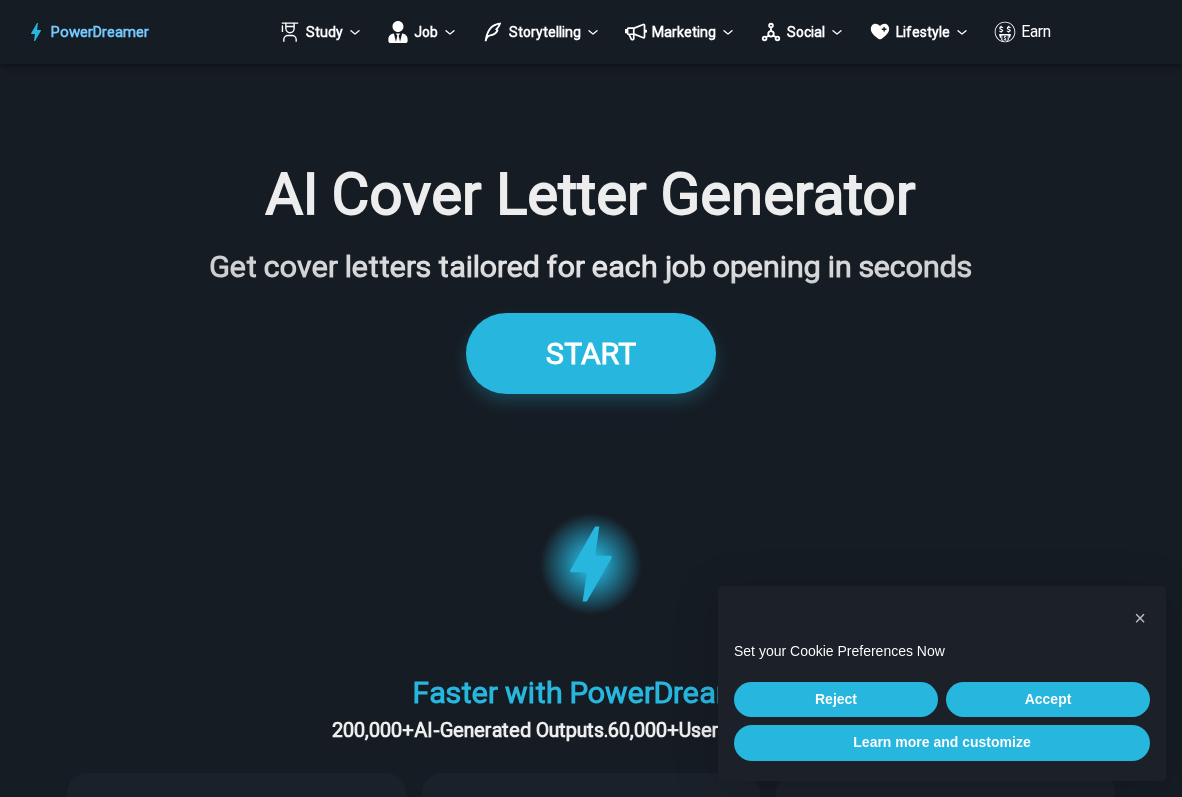 scroll, scrollTop: 0, scrollLeft: 0, axis: both 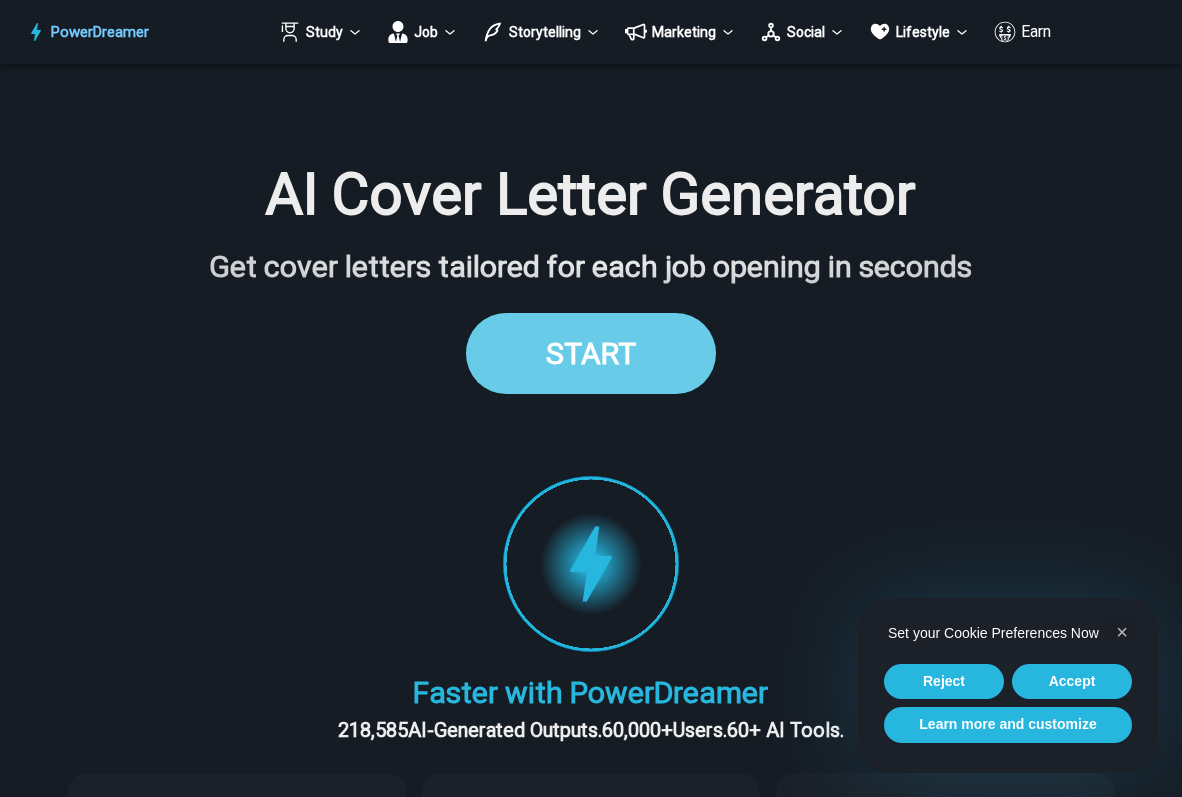 click on "START" at bounding box center (591, 353) 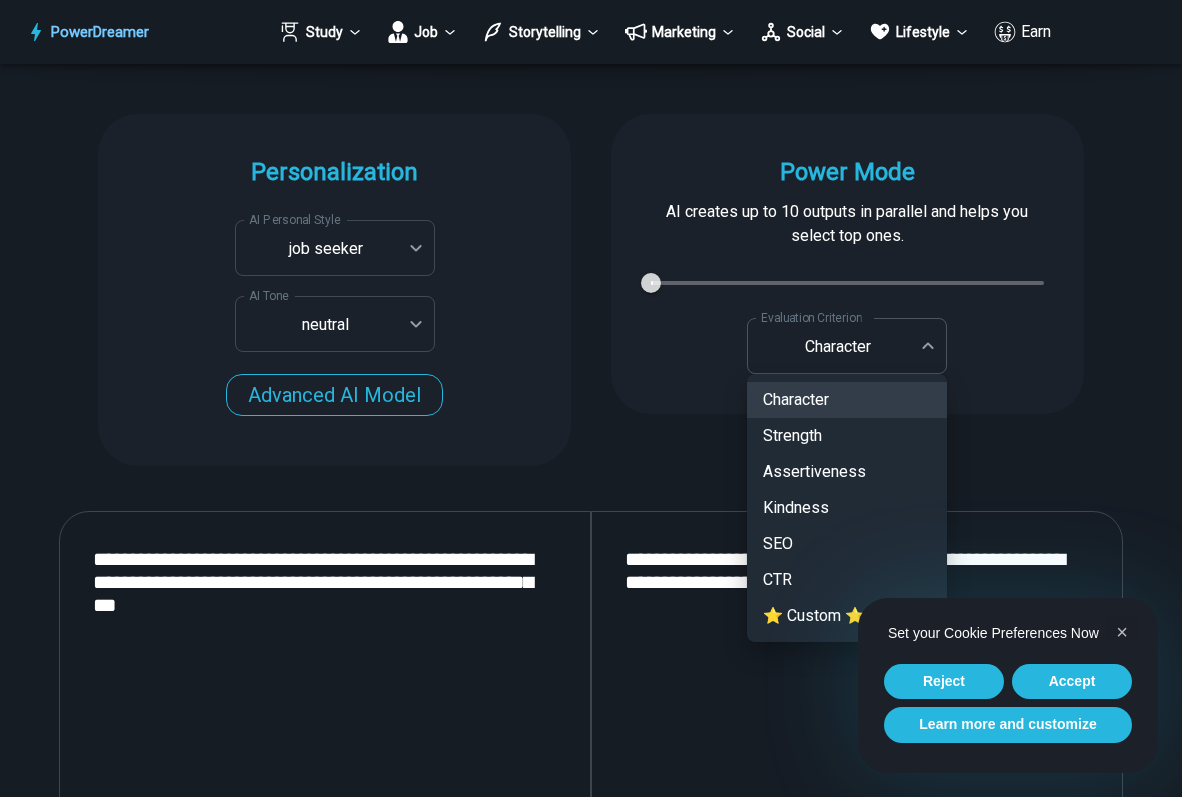 click on "[FIRST] [LAST] [FIRST] [LAST] [FIRST] [LAST]" at bounding box center [591, 1607] 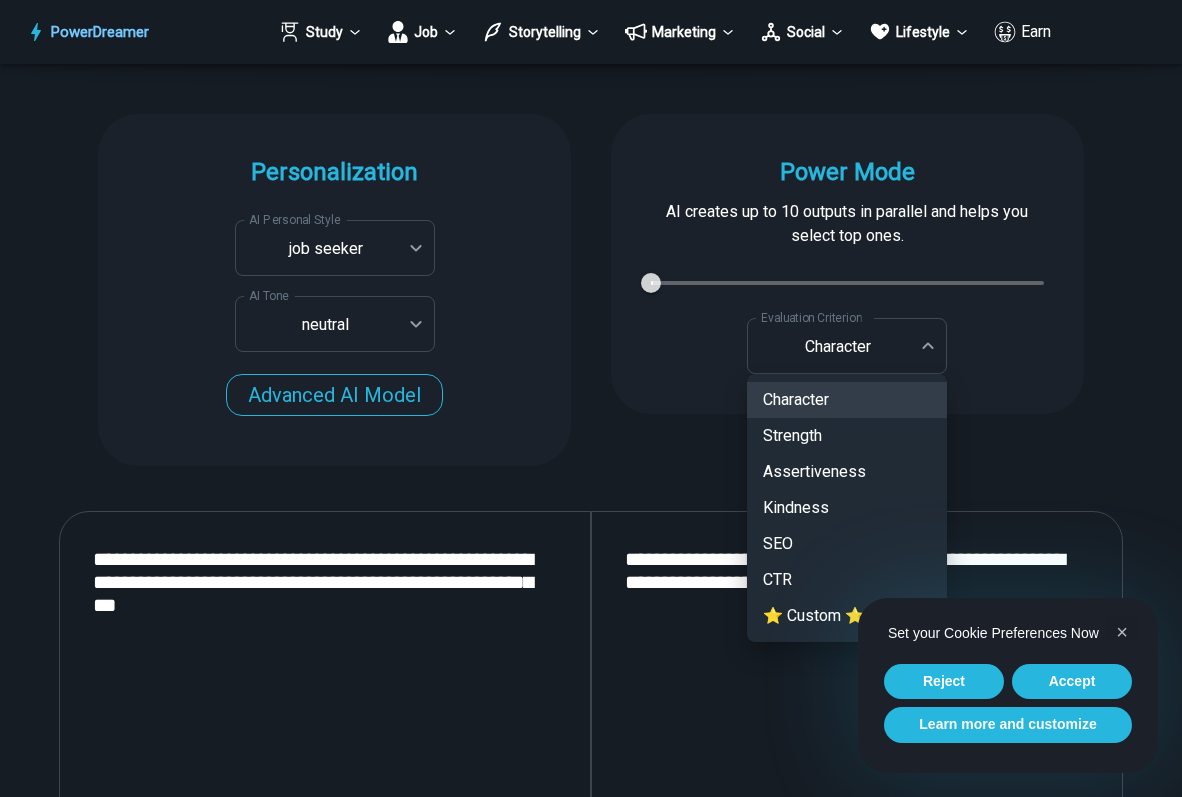 click at bounding box center [591, 398] 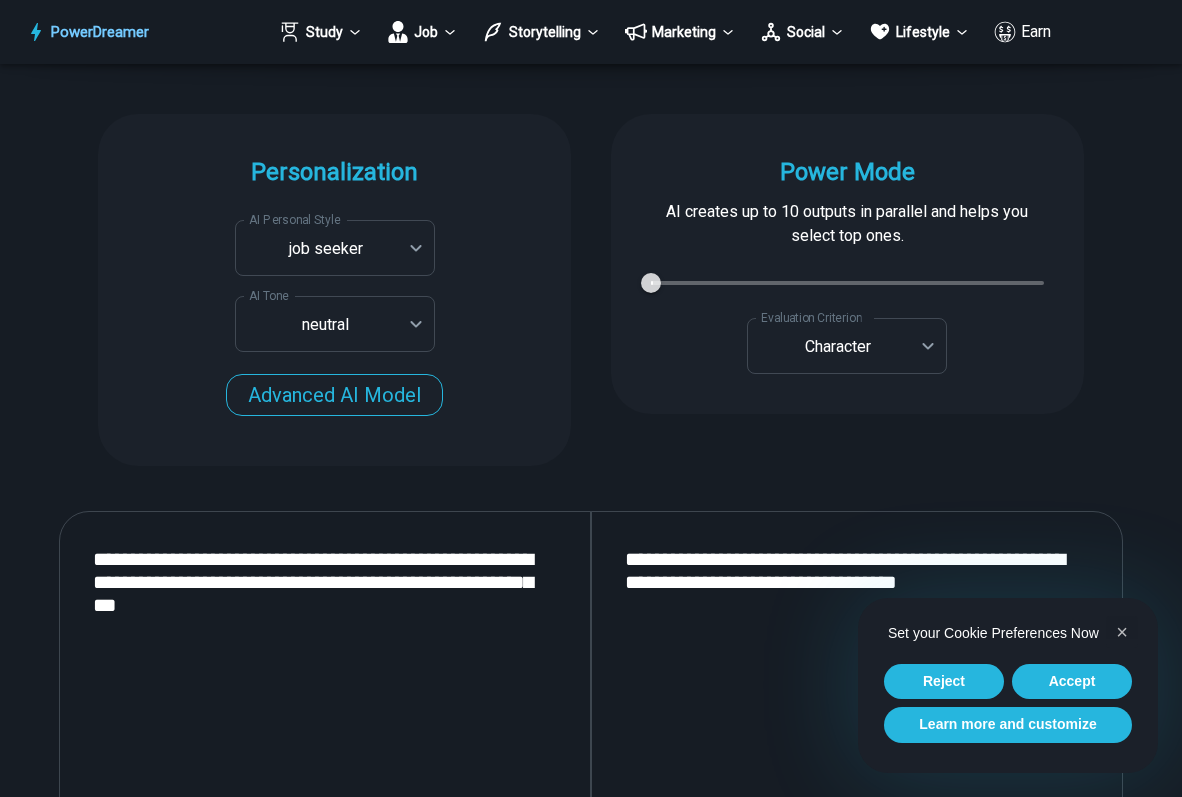 click on "Evaluation Criterion" at bounding box center [811, 317] 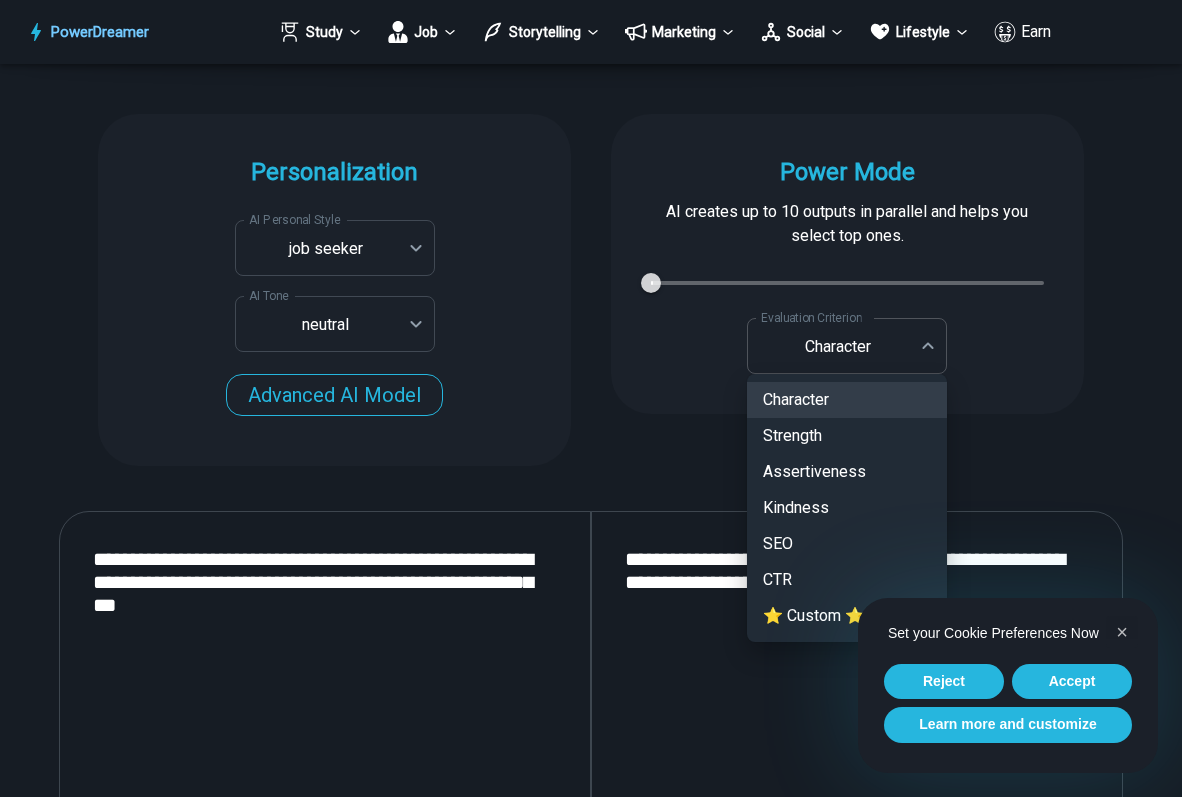 click on "[FIRST] [LAST] [FIRST] [LAST] [FIRST] [LAST]" at bounding box center [591, 1607] 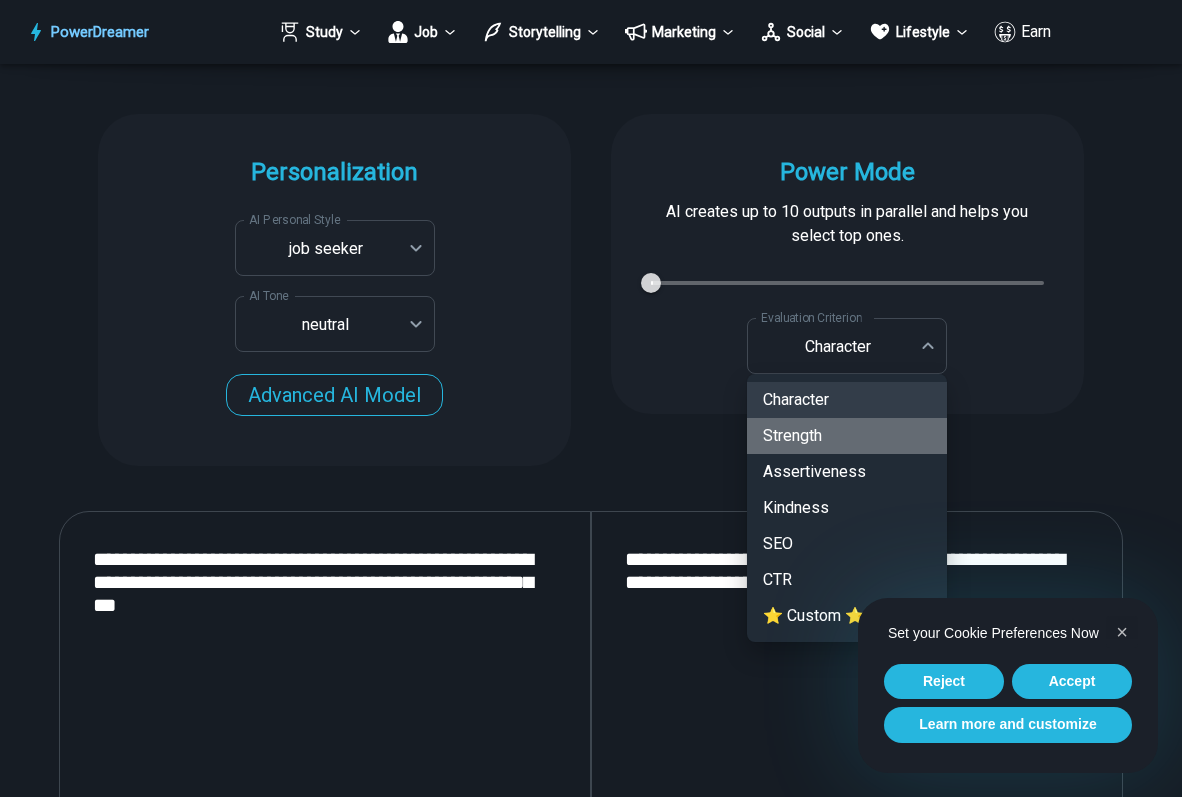 click on "Strength" at bounding box center (847, 436) 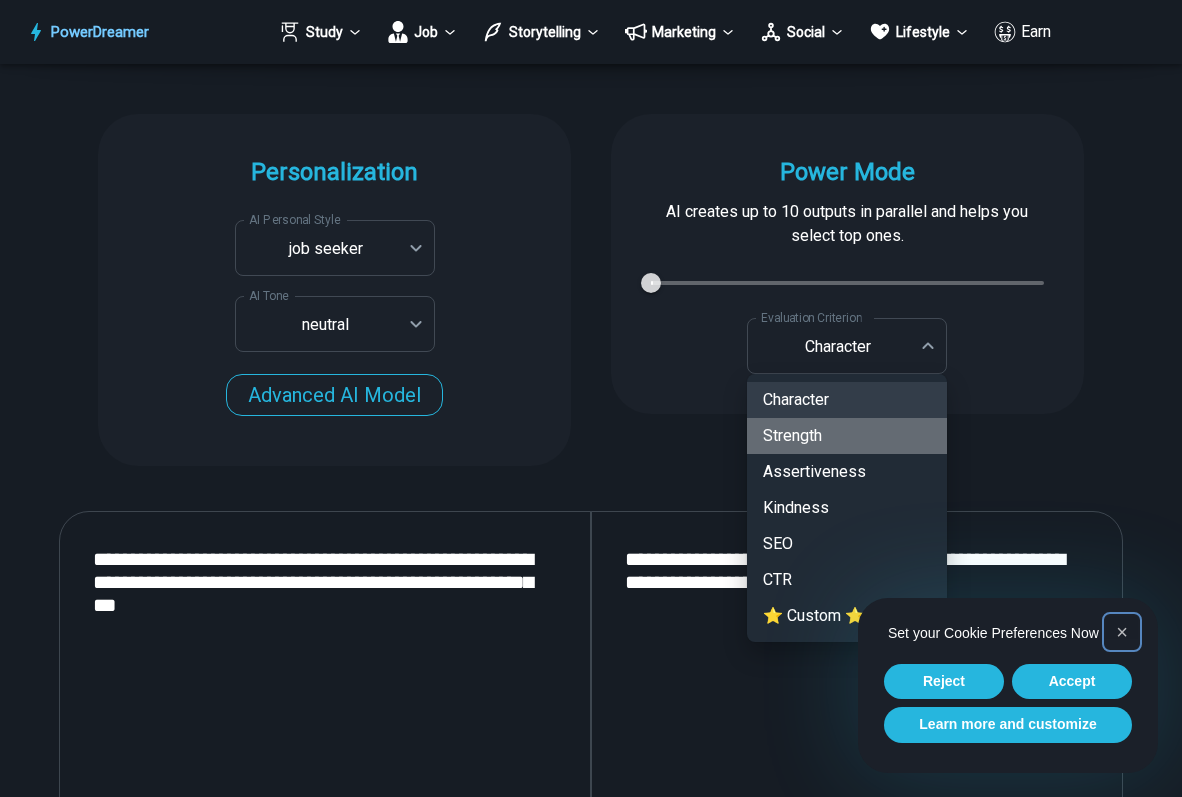 type on "********" 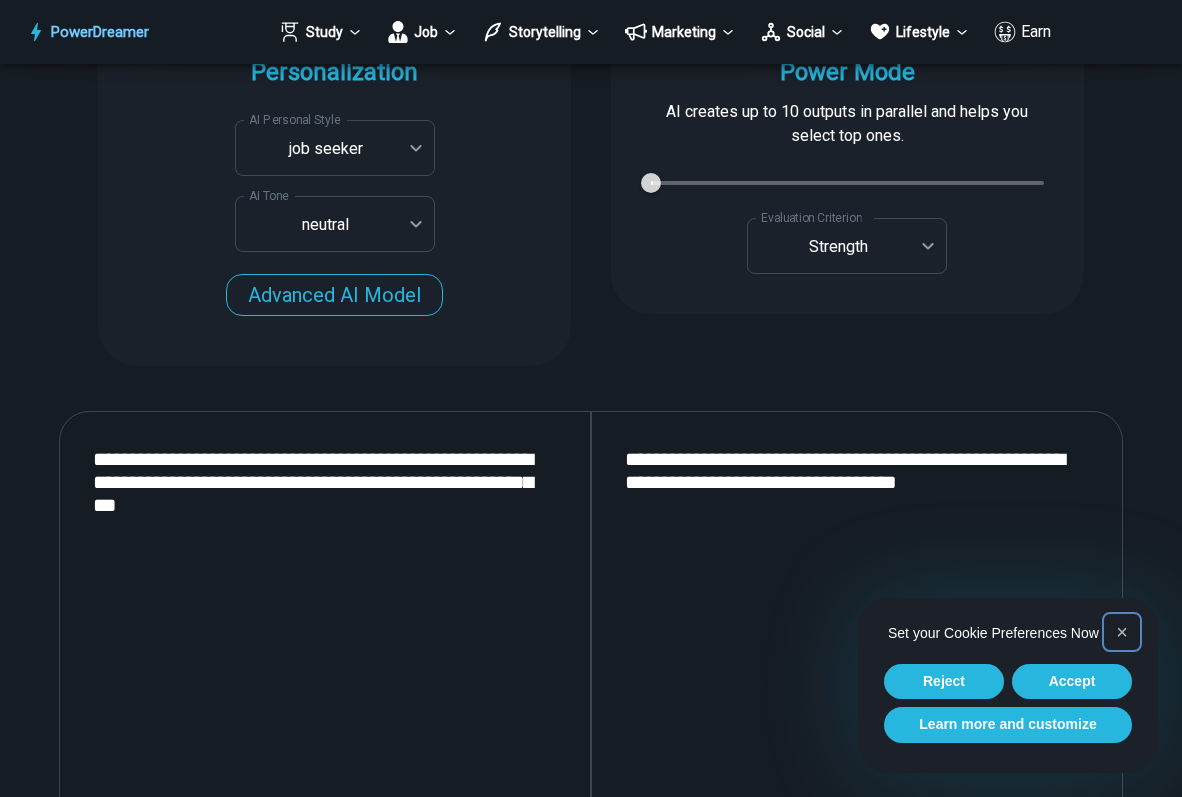 scroll, scrollTop: 2194, scrollLeft: 0, axis: vertical 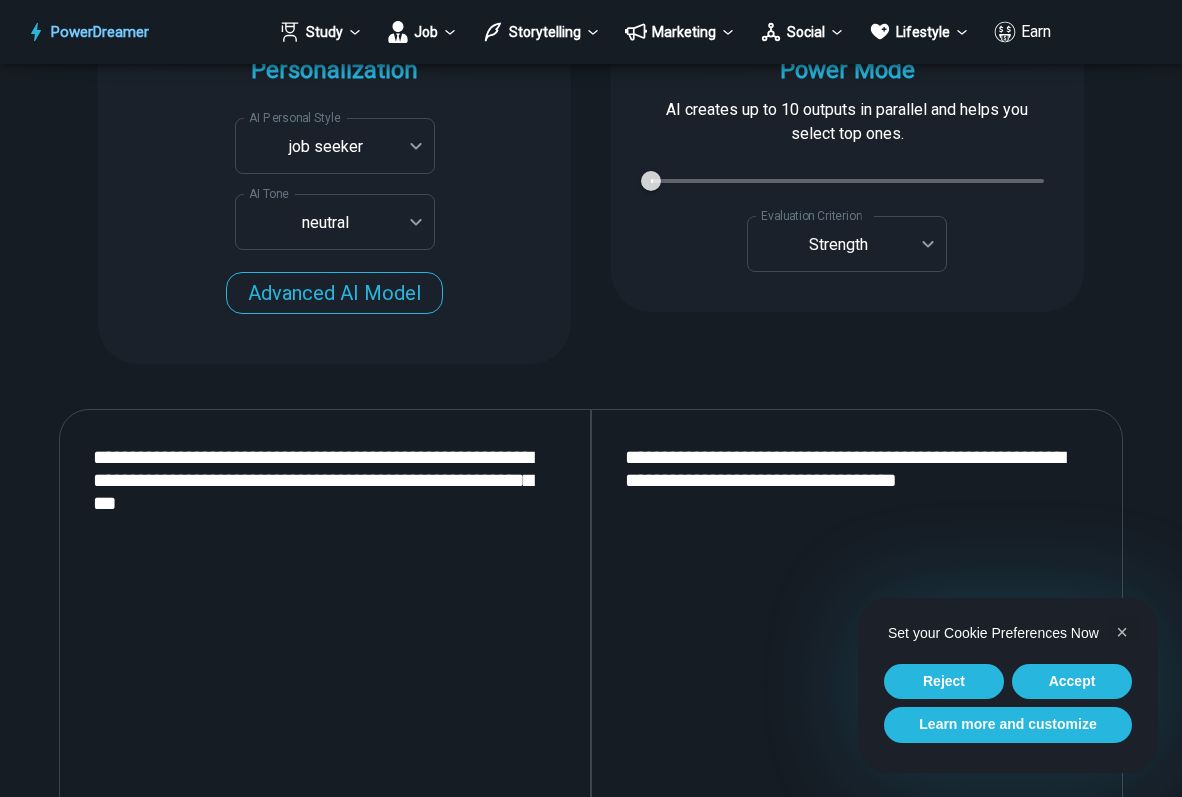 click on "**********" at bounding box center (325, 676) 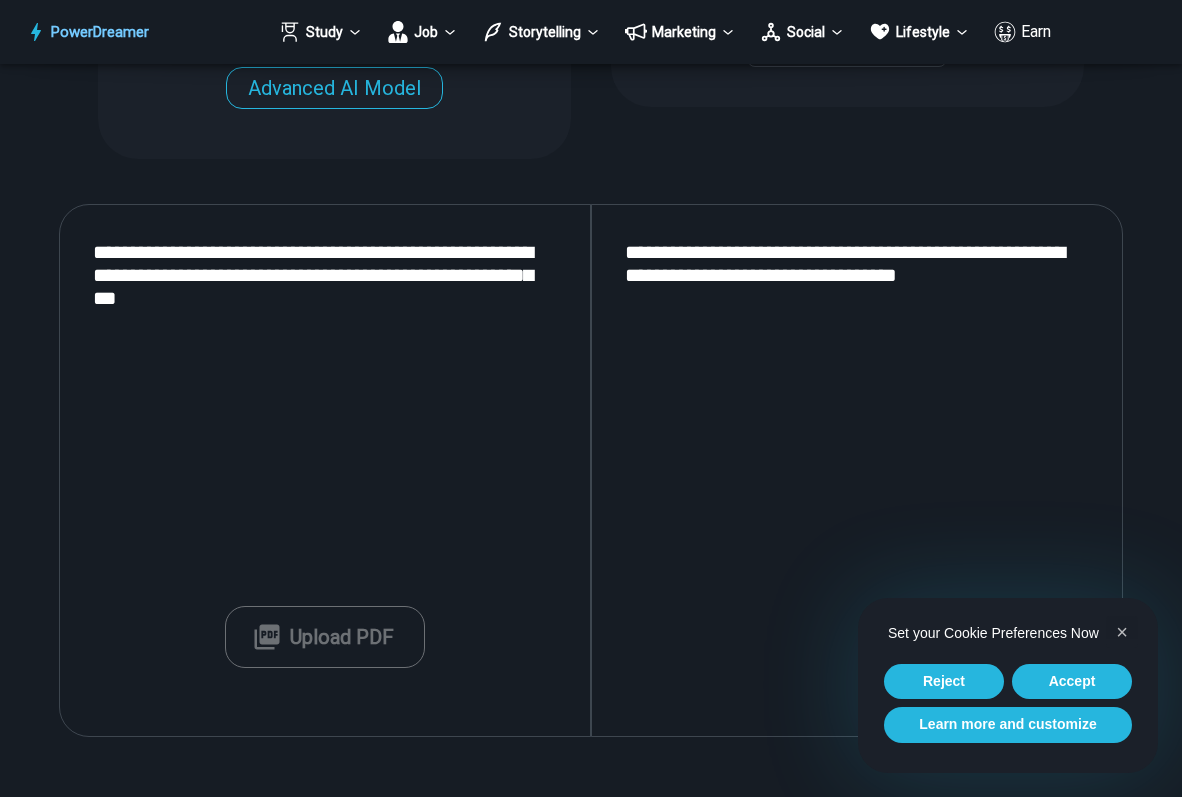 scroll, scrollTop: 2337, scrollLeft: 0, axis: vertical 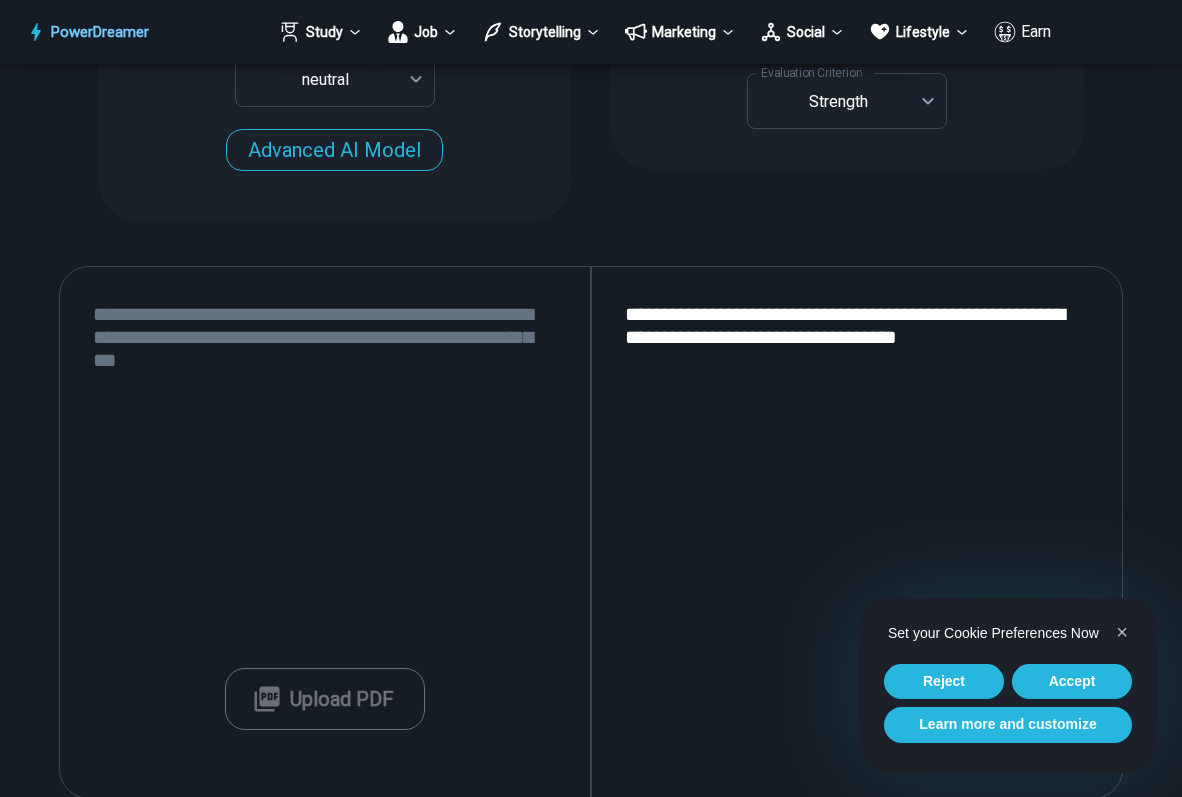 click at bounding box center (325, 533) 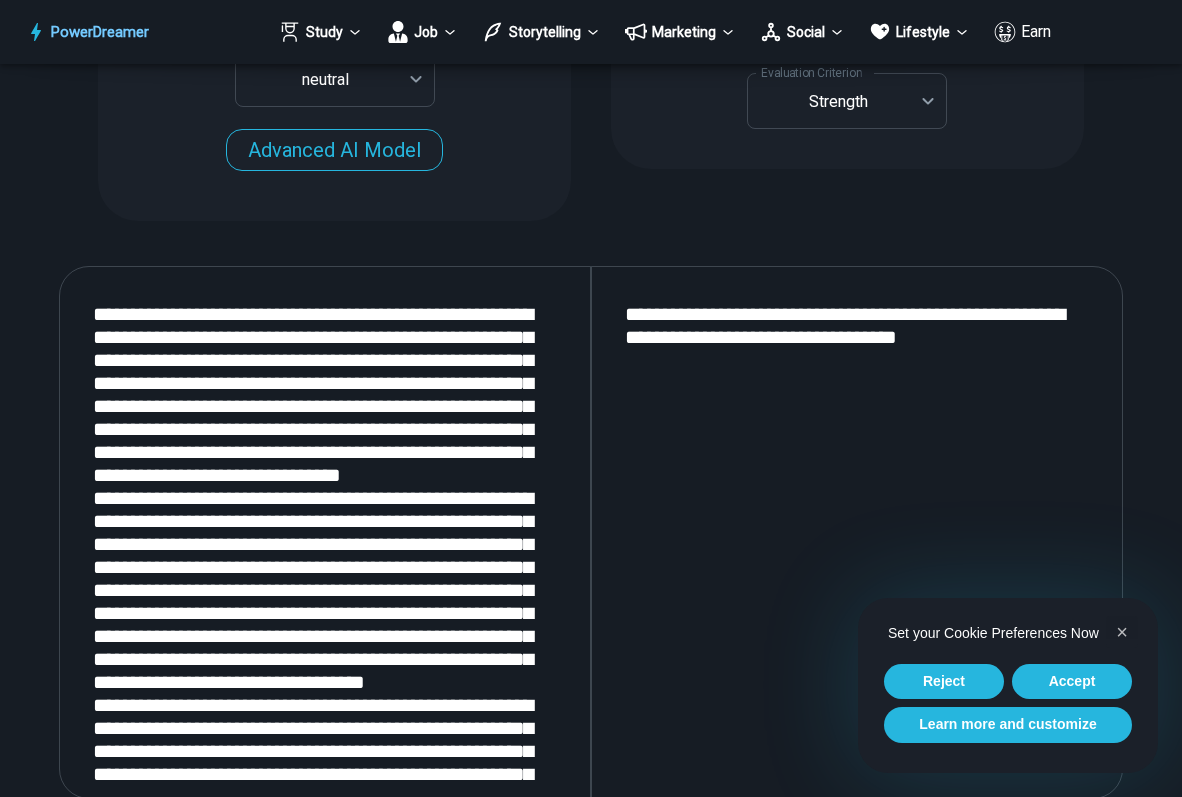 scroll, scrollTop: 693, scrollLeft: 0, axis: vertical 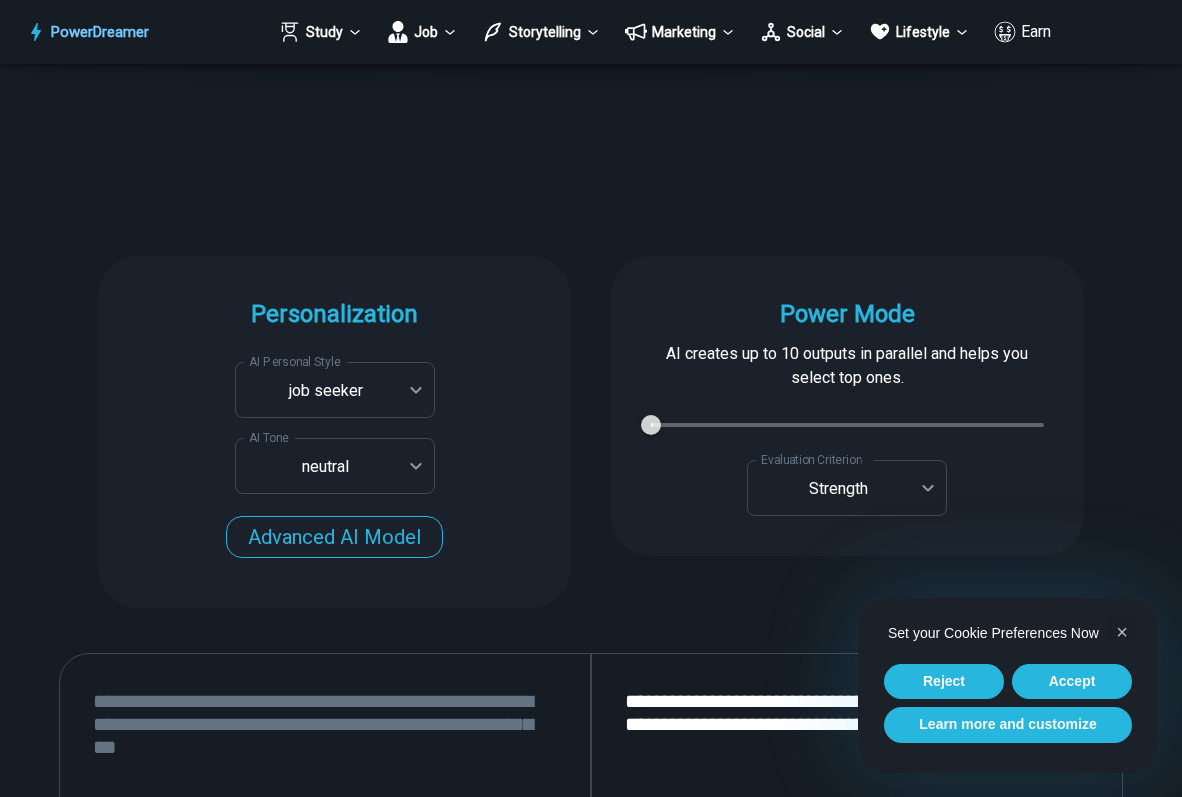 click on "AI Personal Style" at bounding box center [295, 361] 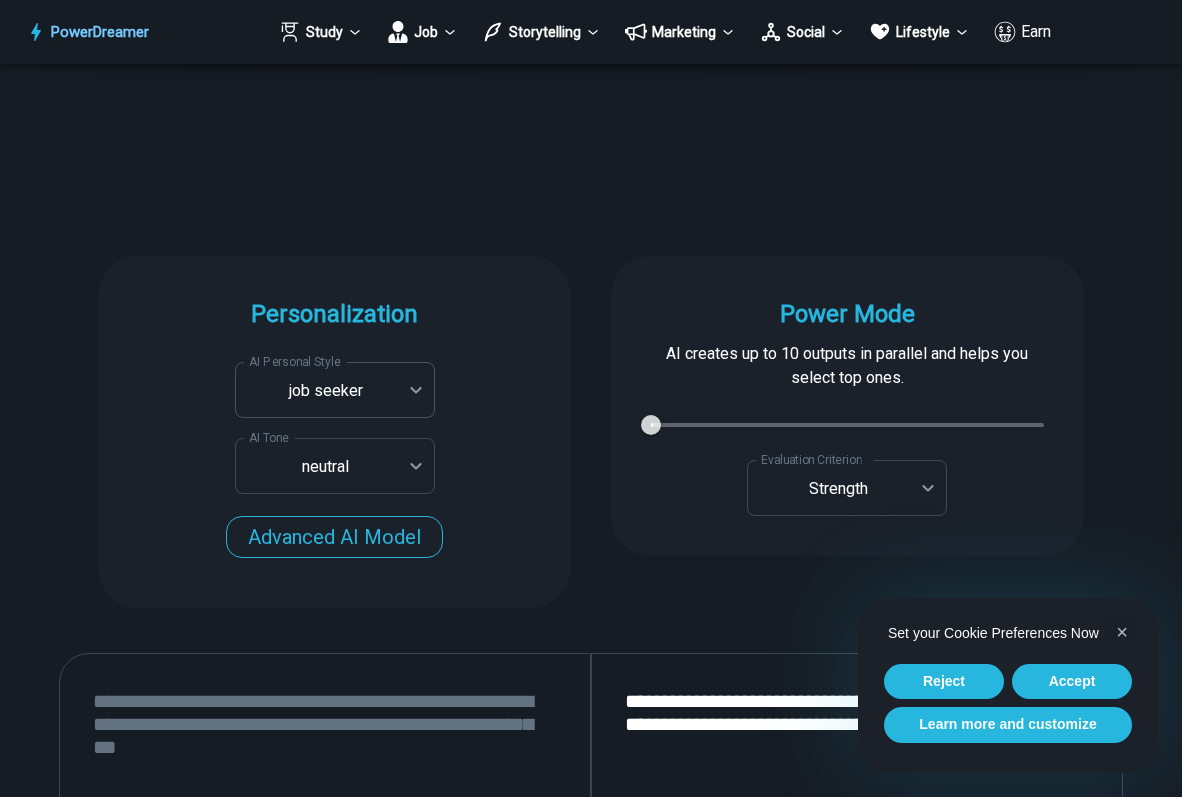 click on "[FIRST] [LAST] [FIRST] [LAST] [FIRST] [LAST]" at bounding box center [591, 1749] 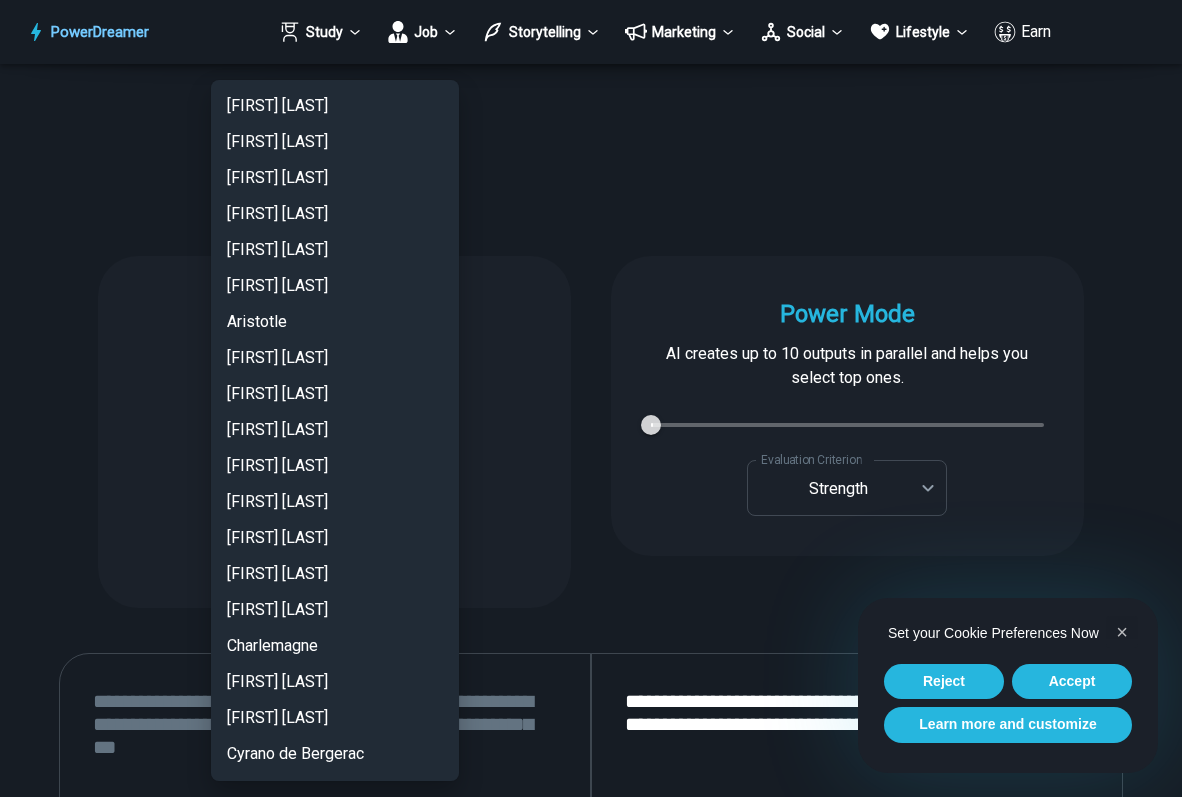 scroll, scrollTop: 4319, scrollLeft: 0, axis: vertical 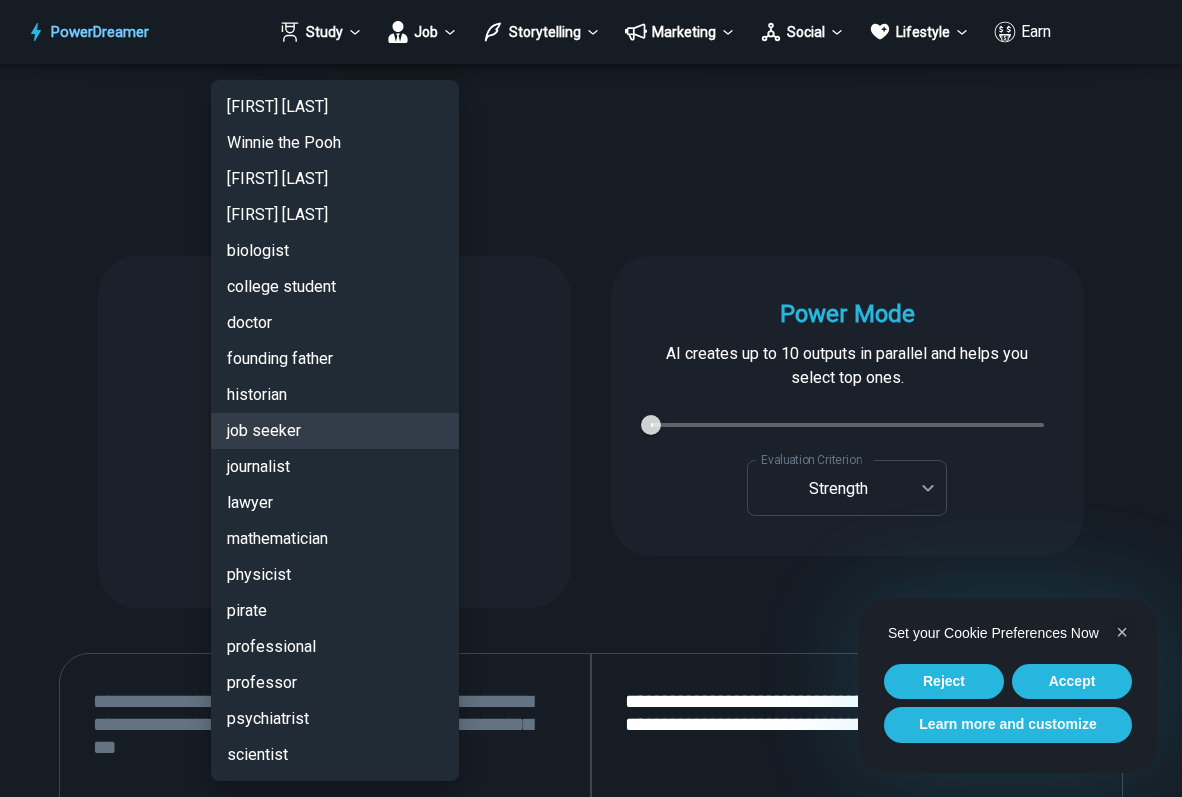 click at bounding box center (591, 398) 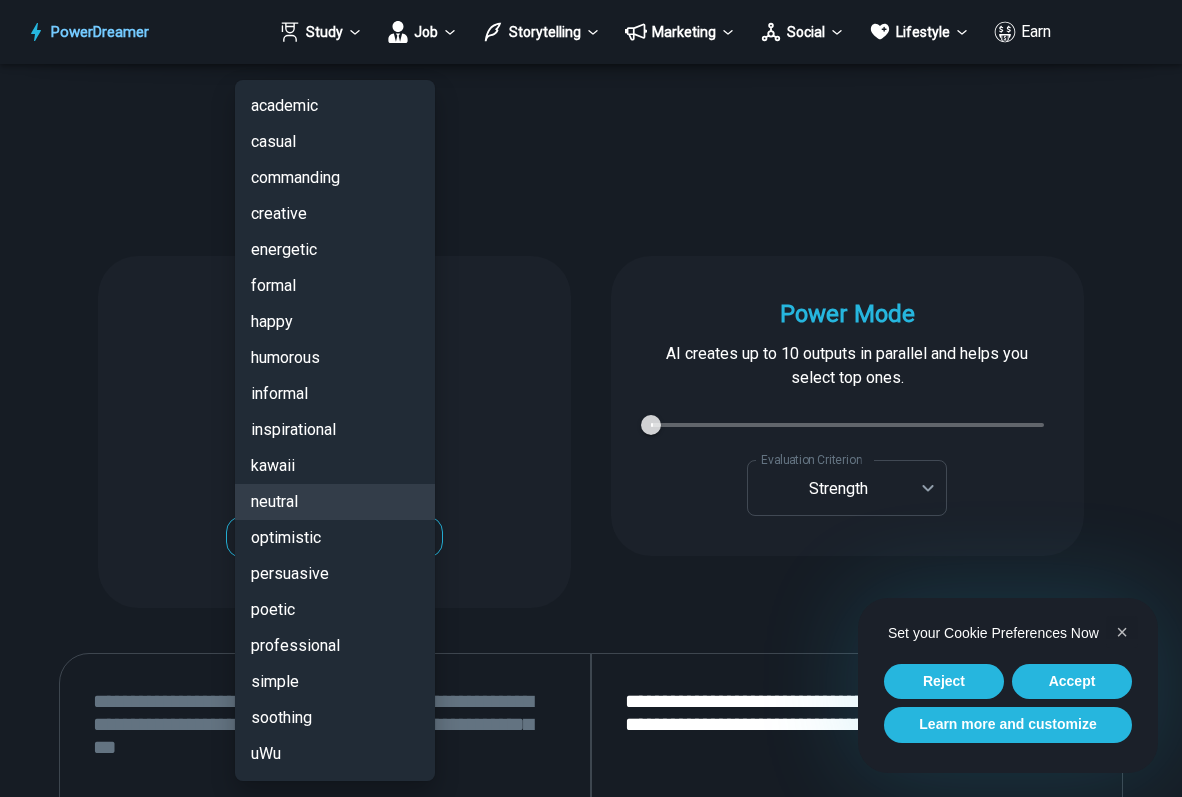 click on "[FIRST] [LAST] [FIRST] [LAST] [FIRST] [LAST]" at bounding box center [591, 1749] 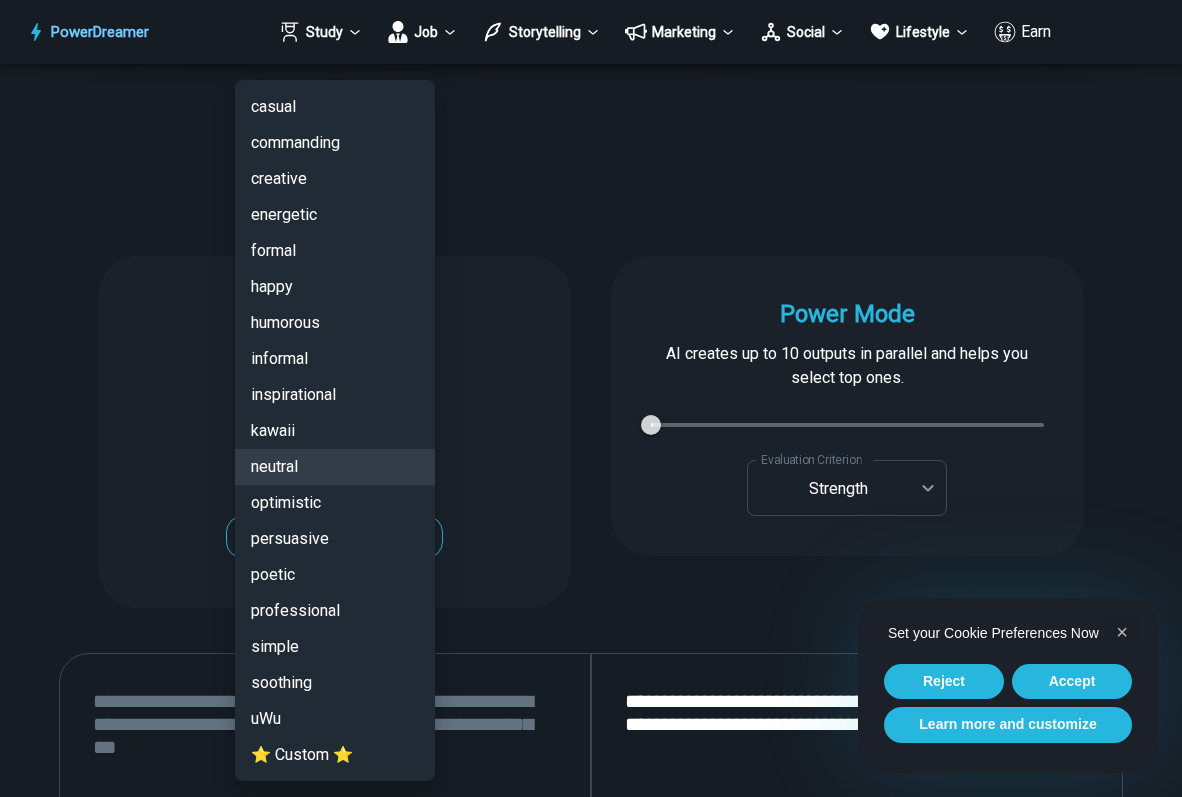 click at bounding box center (591, 398) 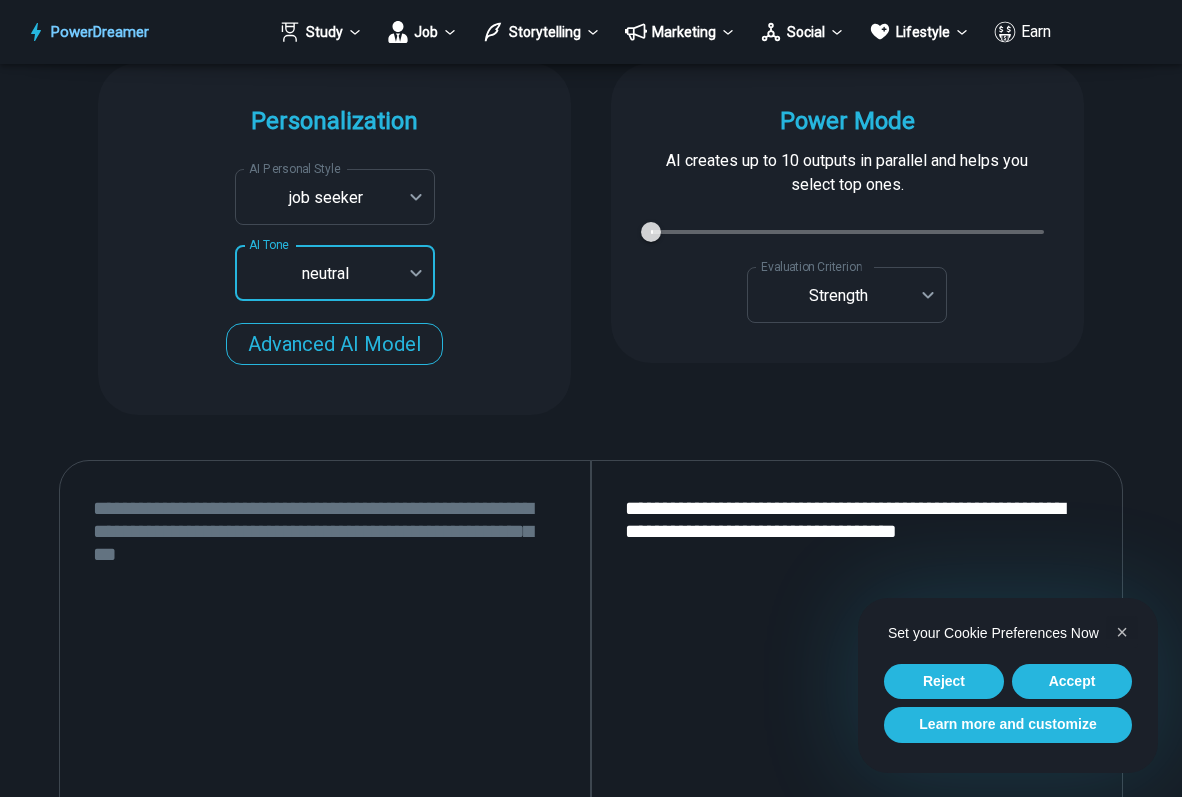 scroll, scrollTop: 2150, scrollLeft: 0, axis: vertical 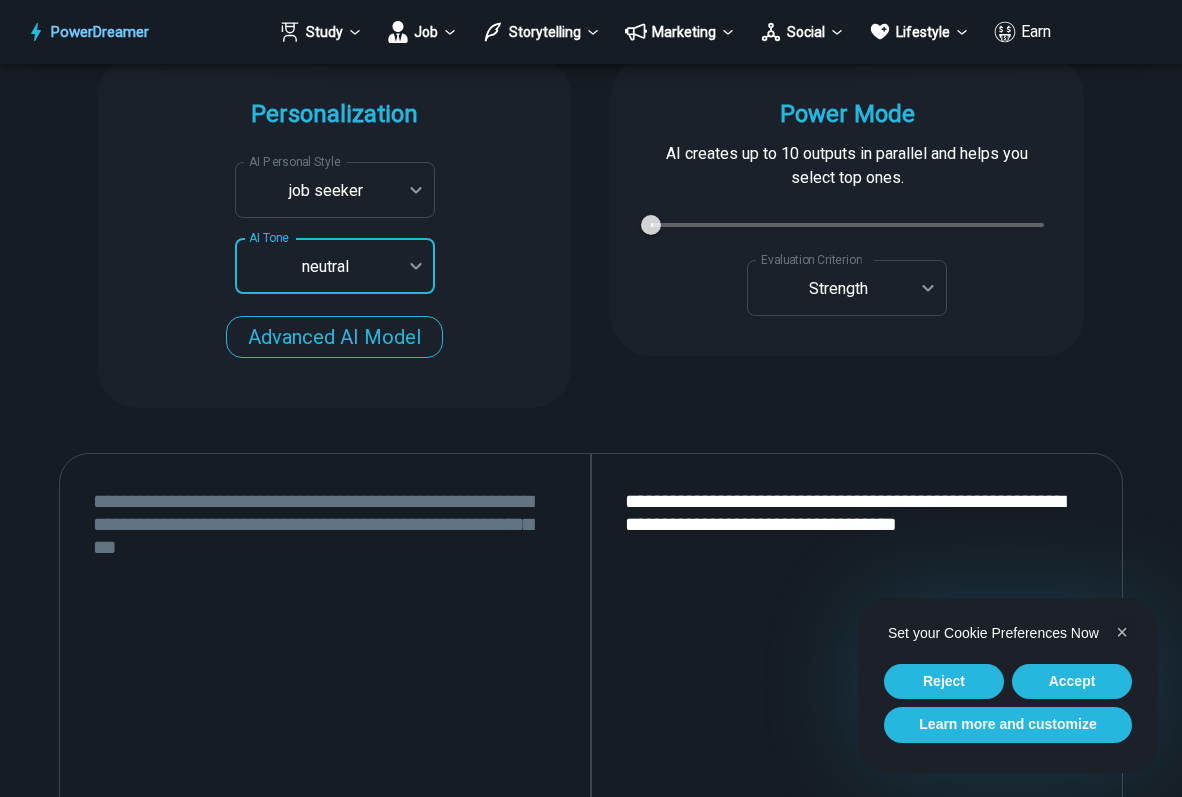 click at bounding box center (325, 720) 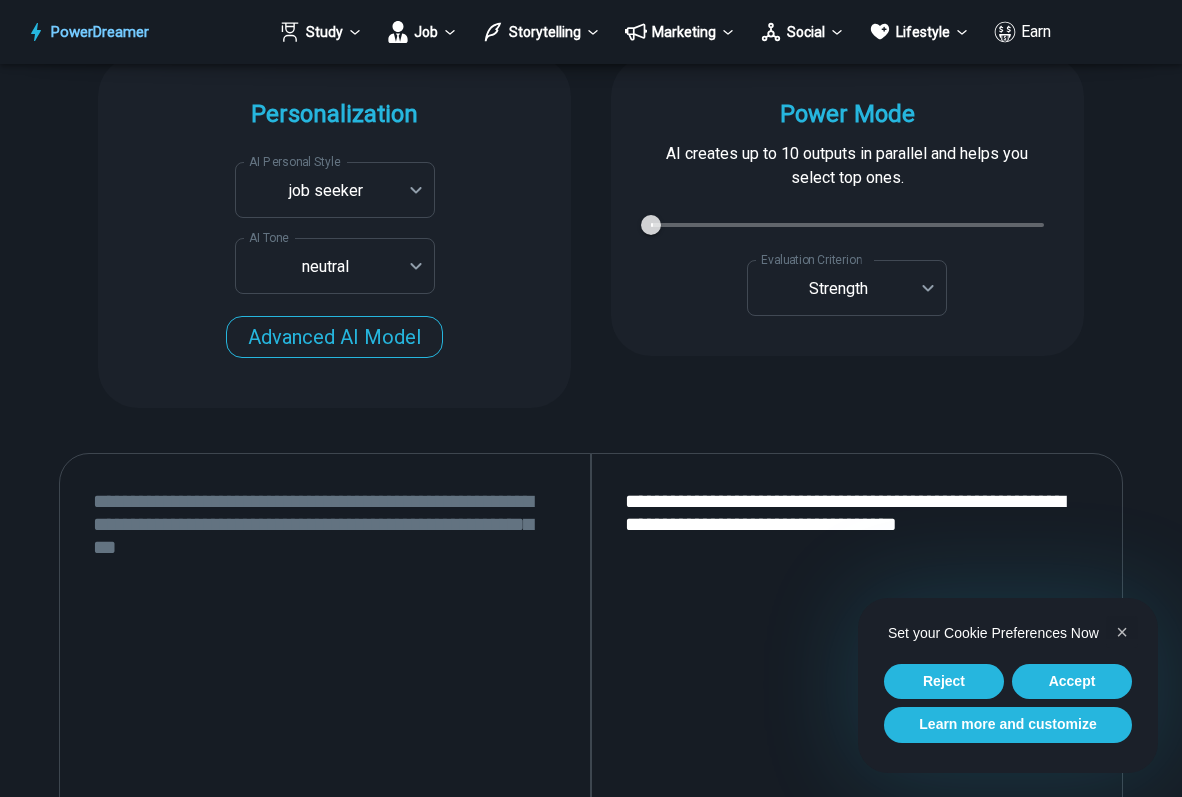 click at bounding box center (325, 720) 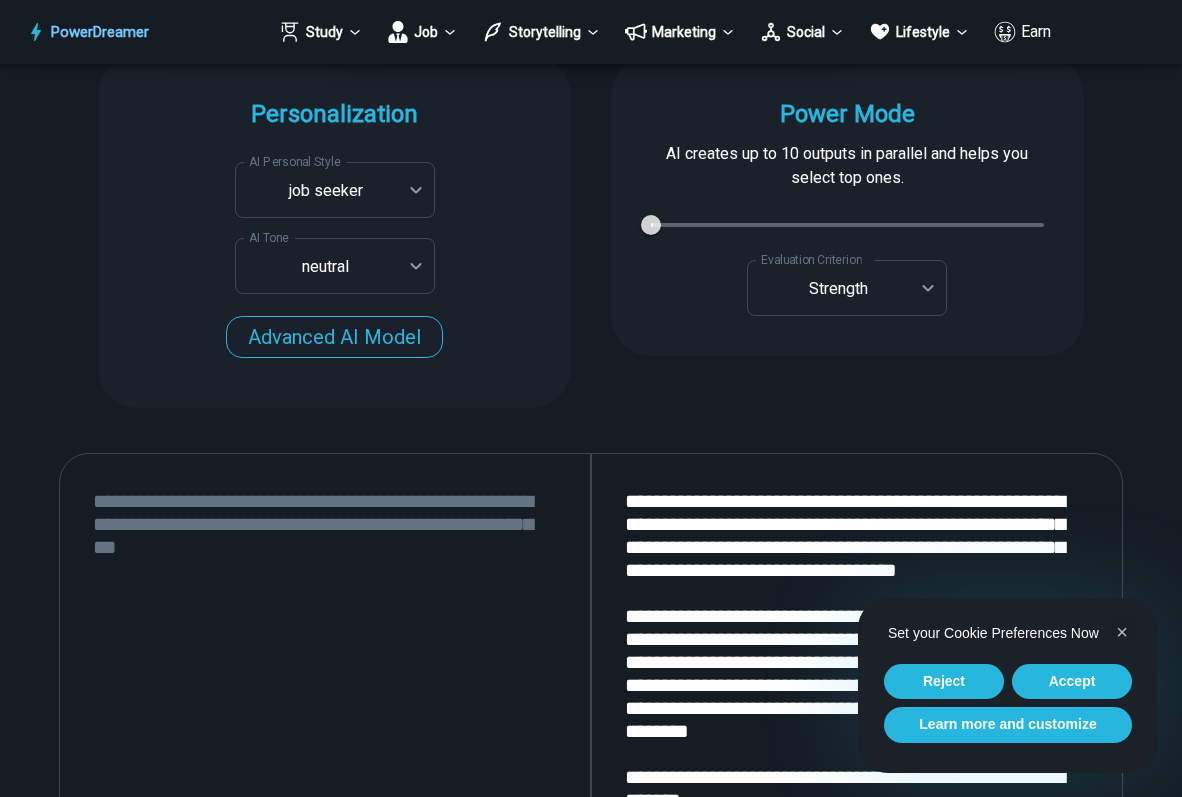 scroll, scrollTop: 2280, scrollLeft: 0, axis: vertical 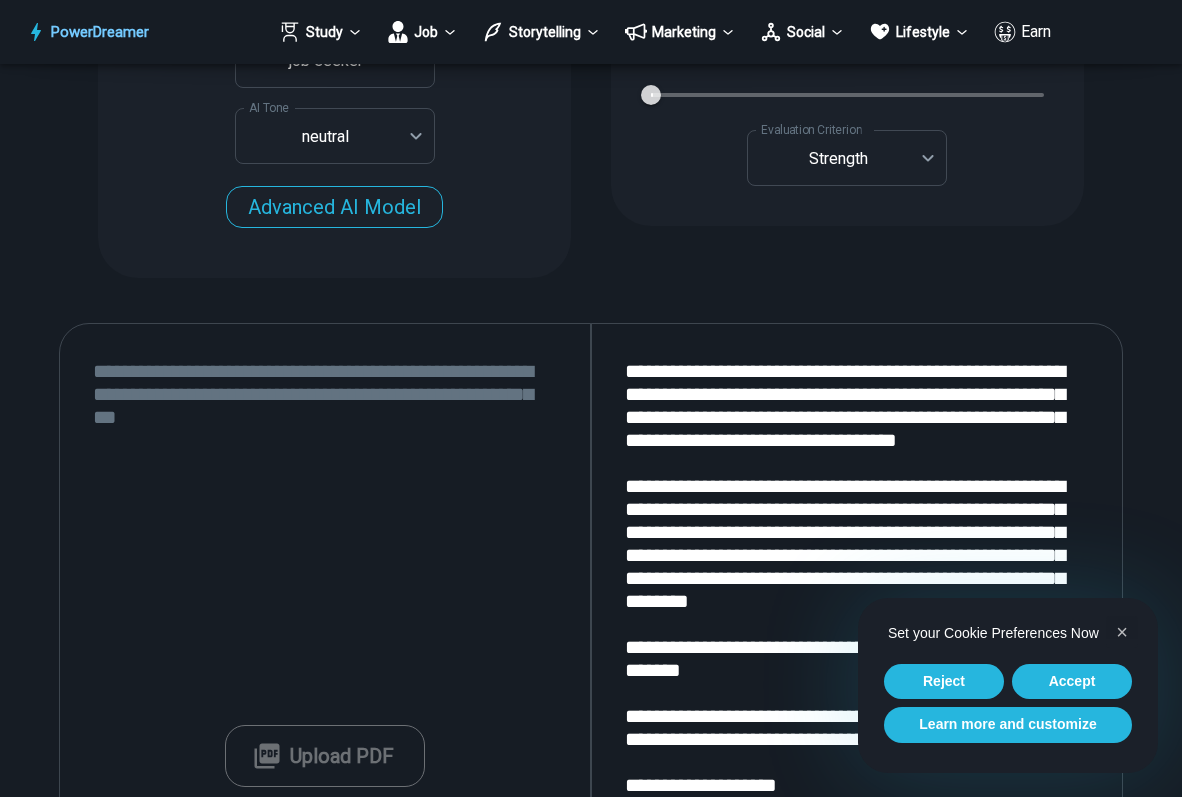 type on "**********" 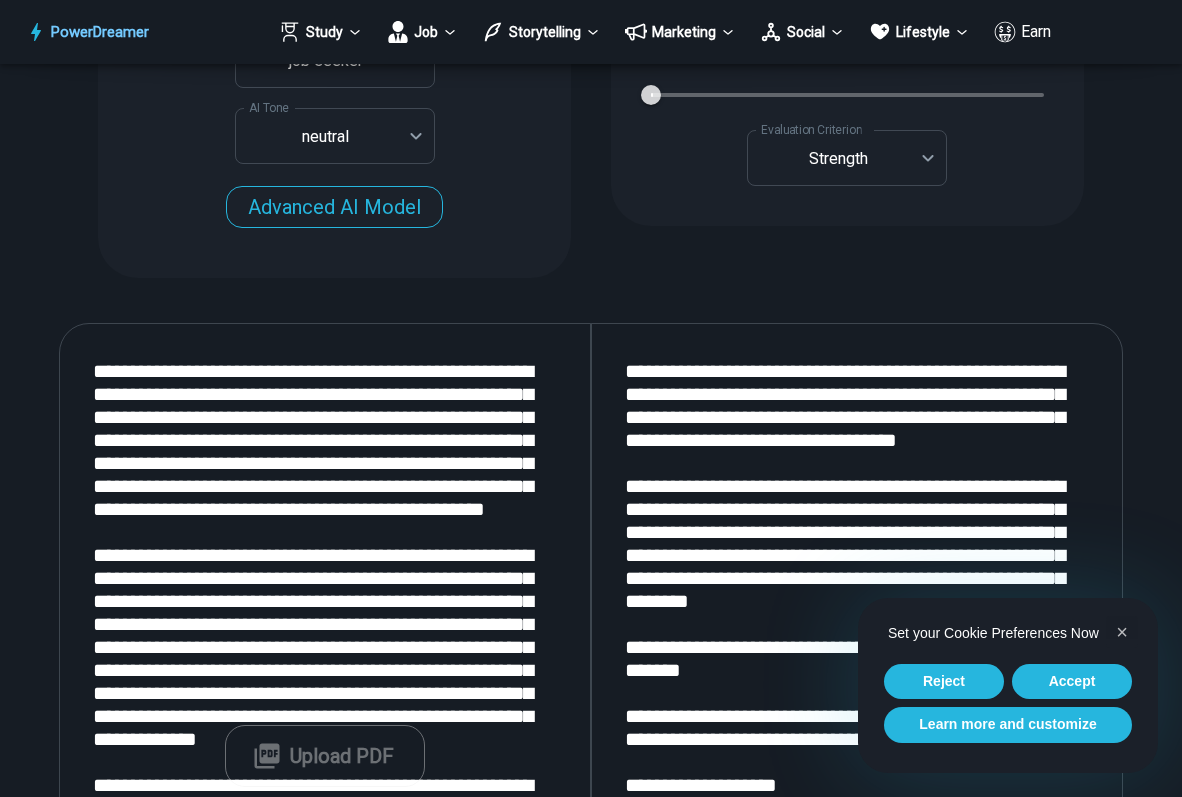 scroll, scrollTop: 2323, scrollLeft: 0, axis: vertical 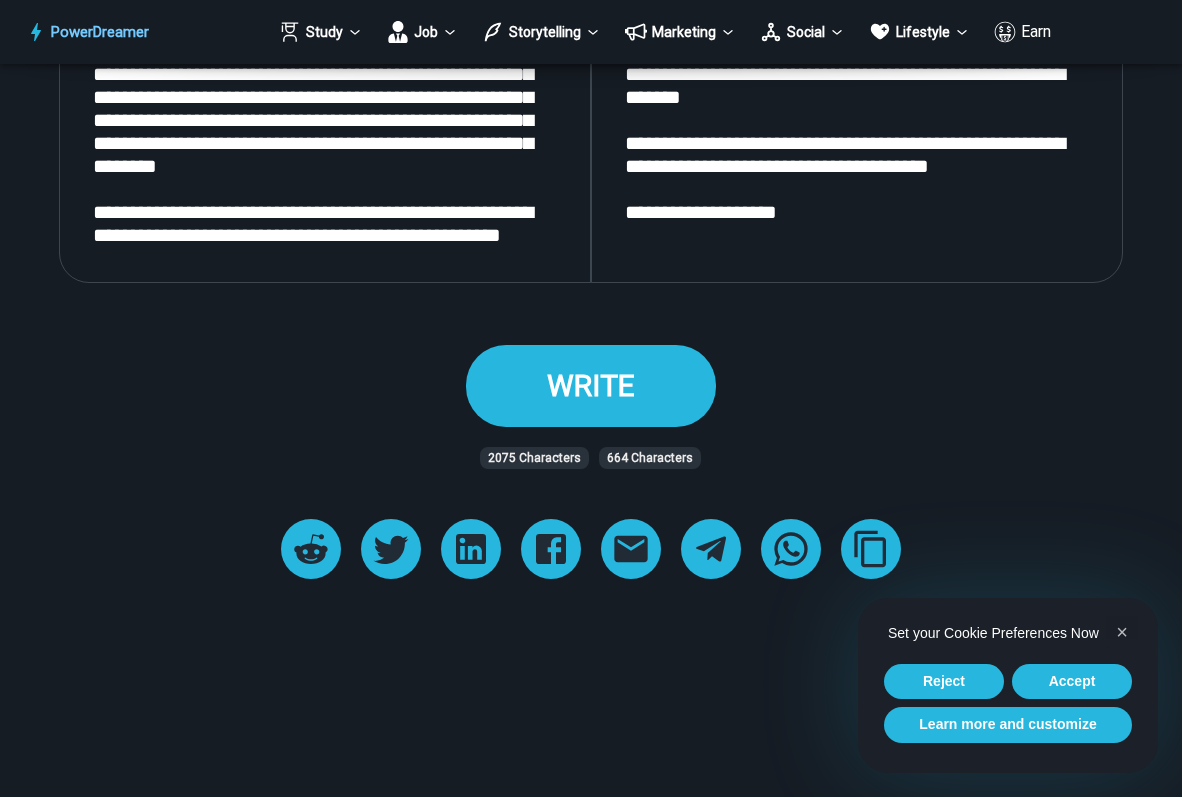 type on "**********" 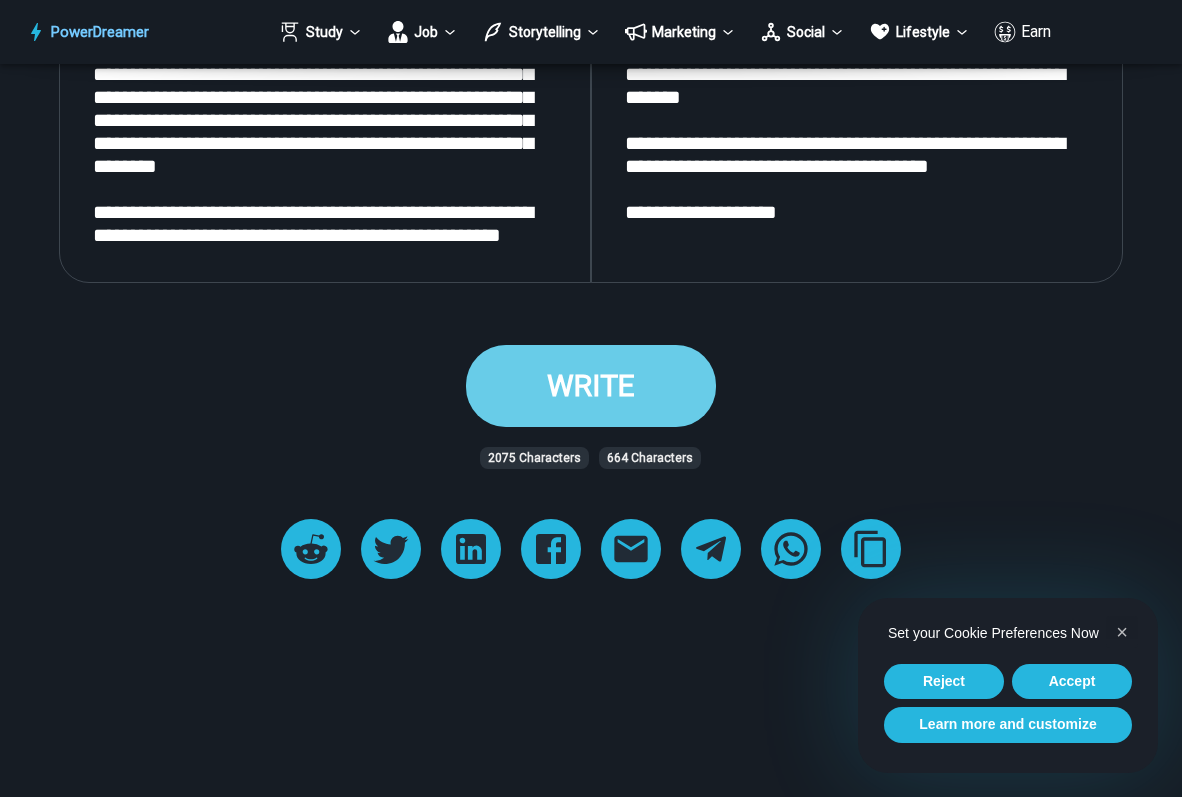 click on "WRITE" at bounding box center (591, 385) 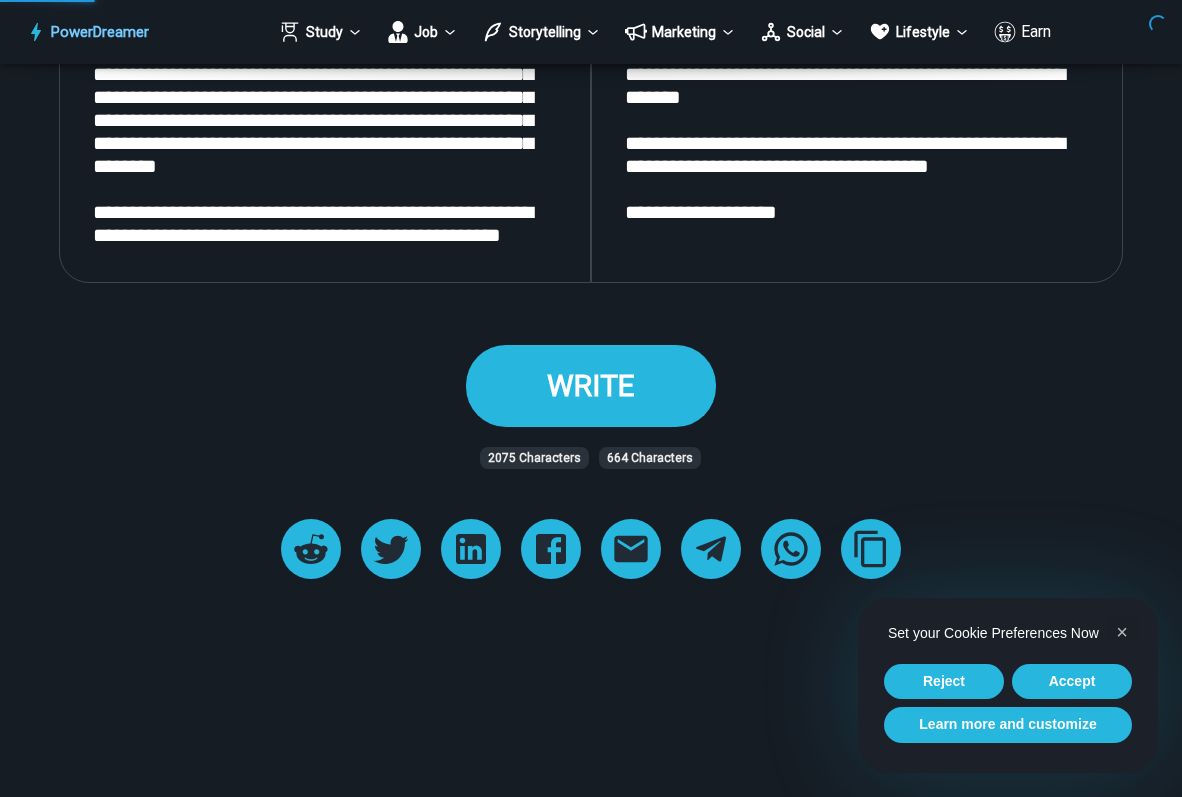 scroll, scrollTop: 0, scrollLeft: 0, axis: both 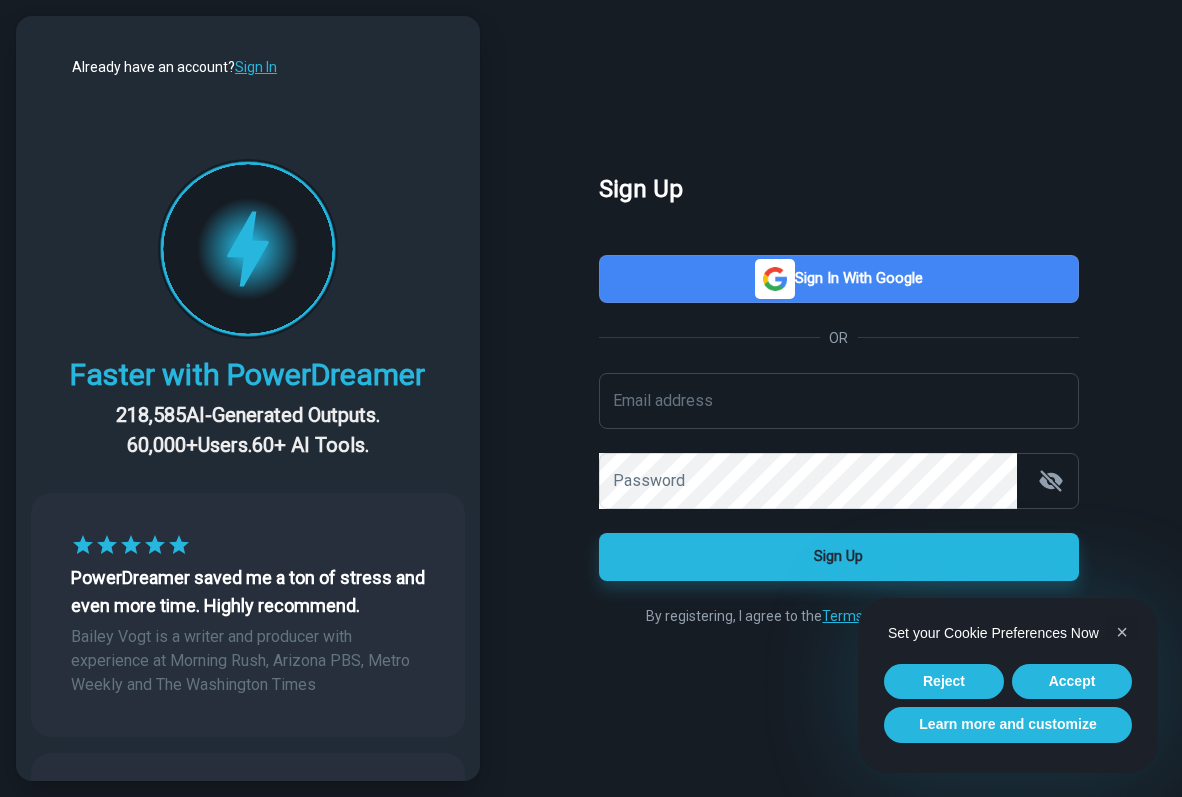 click on "Sign Up   Sign in with Google OR Email address Email address Password Password Sign Up By registering, I agree to the   Terms of Service & Privacy Policy" at bounding box center [839, 398] 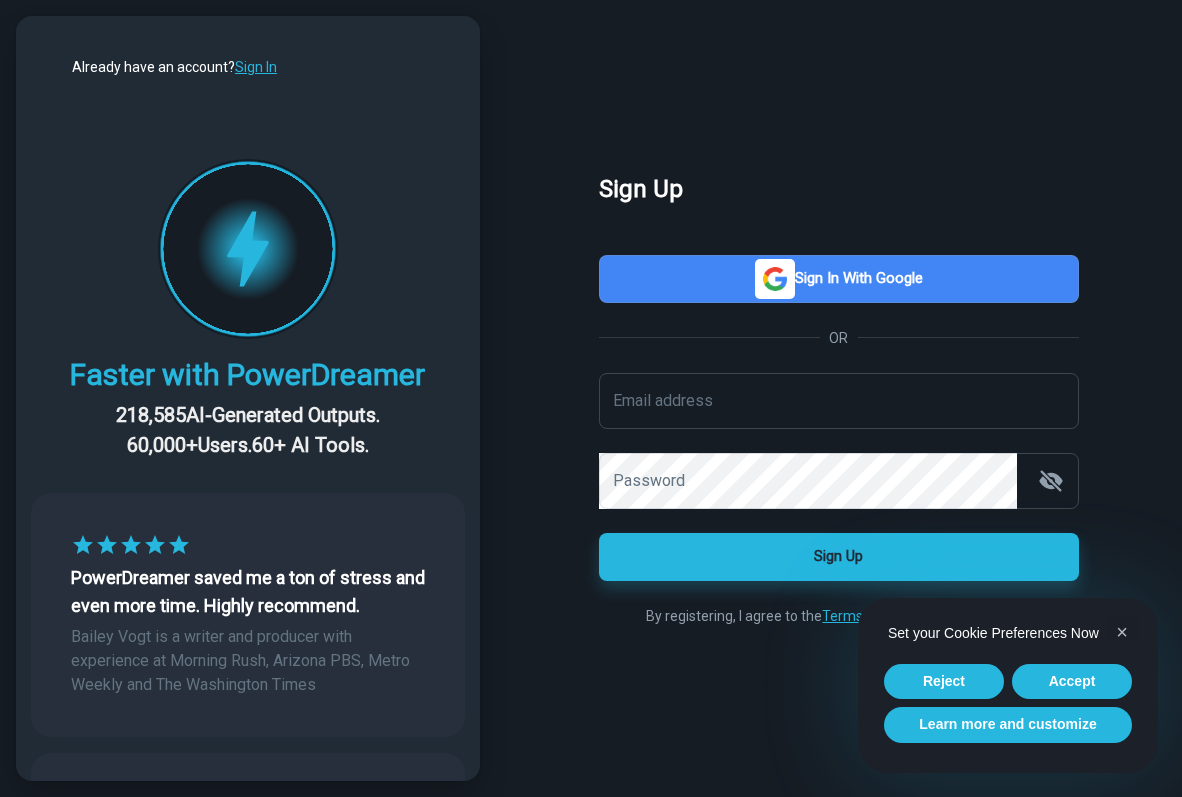 click on "Sign in with Google" at bounding box center [839, 279] 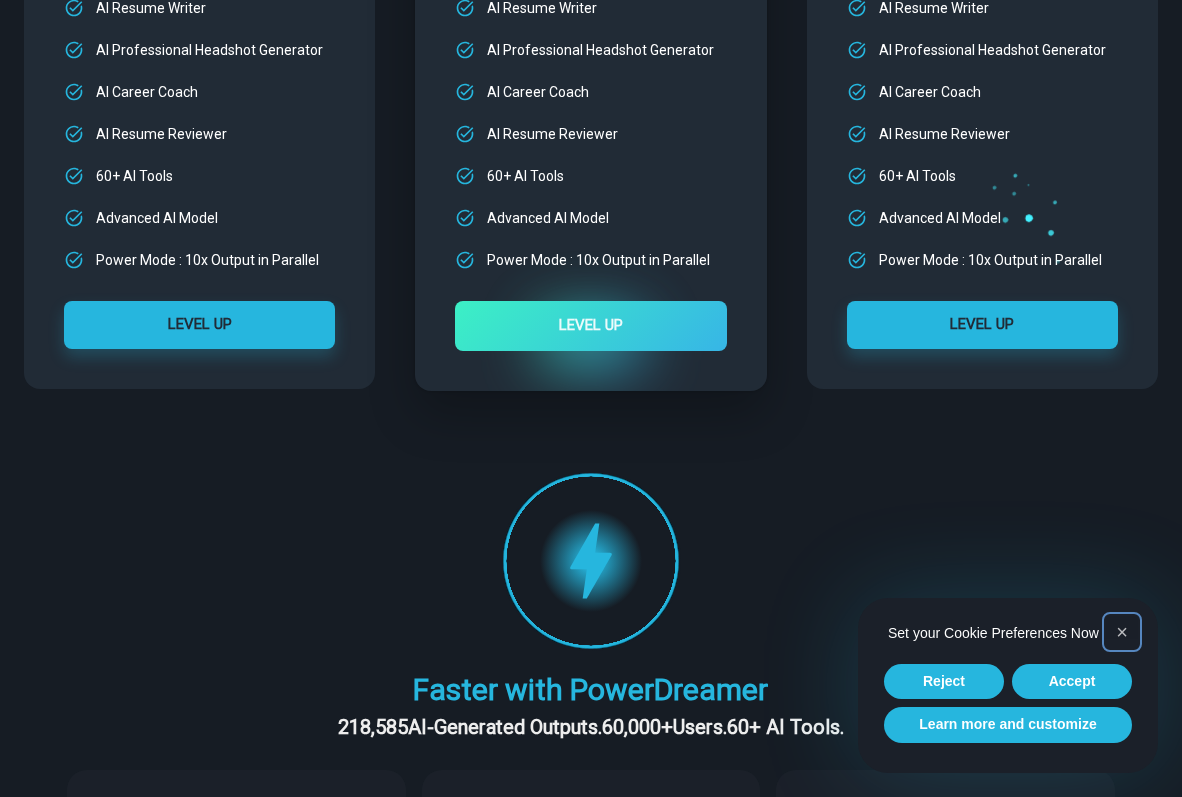 scroll, scrollTop: 0, scrollLeft: 0, axis: both 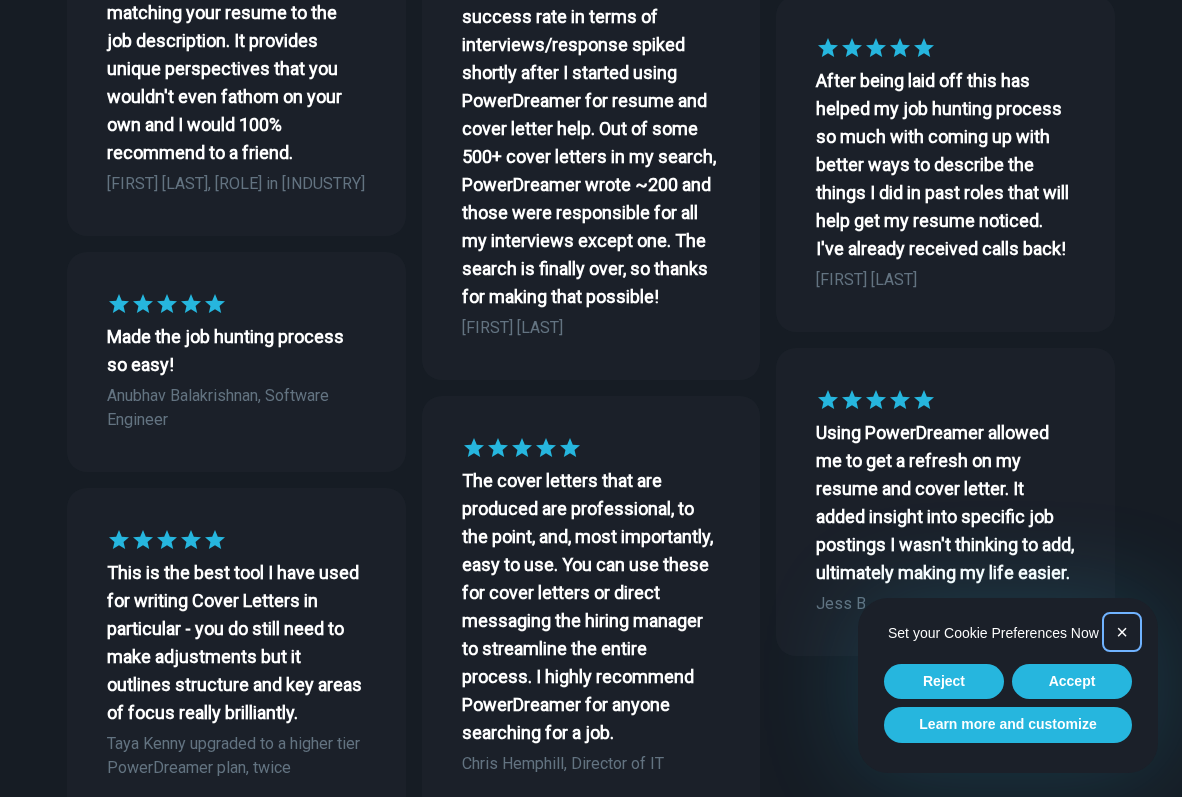 click on "×" at bounding box center [1122, 632] 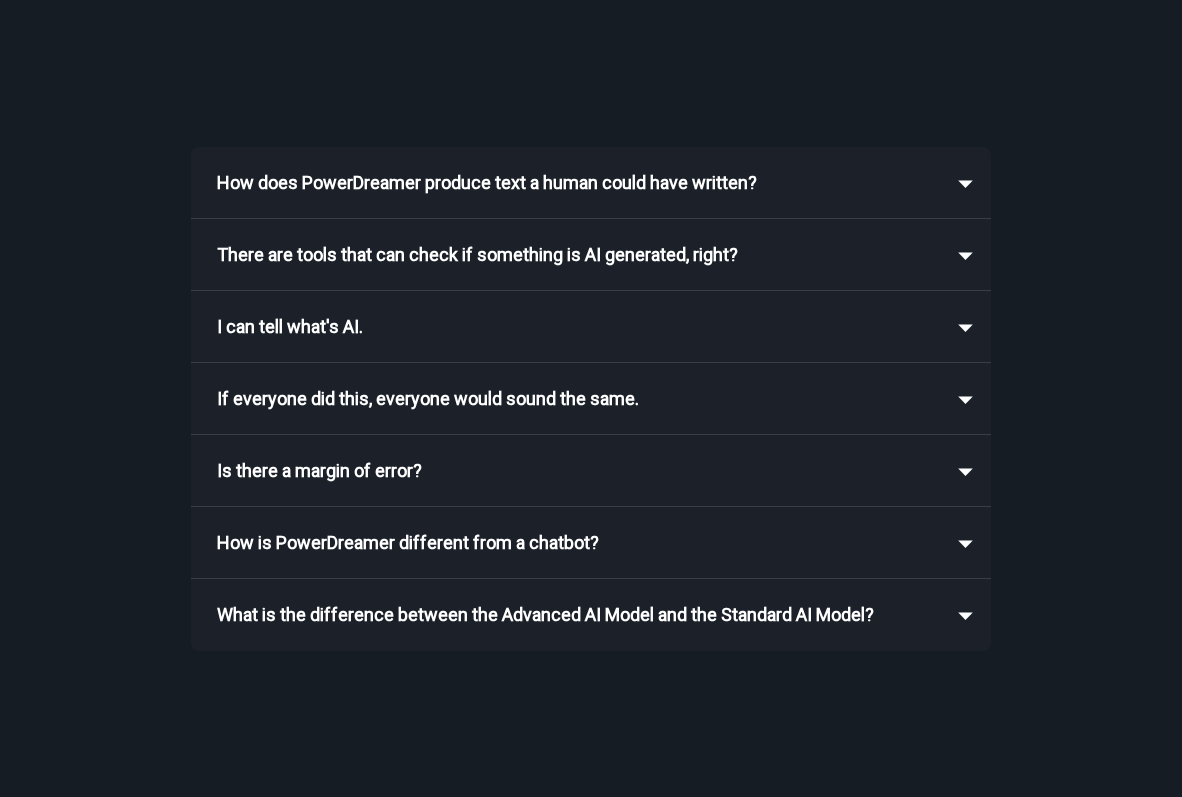 scroll, scrollTop: 3435, scrollLeft: 0, axis: vertical 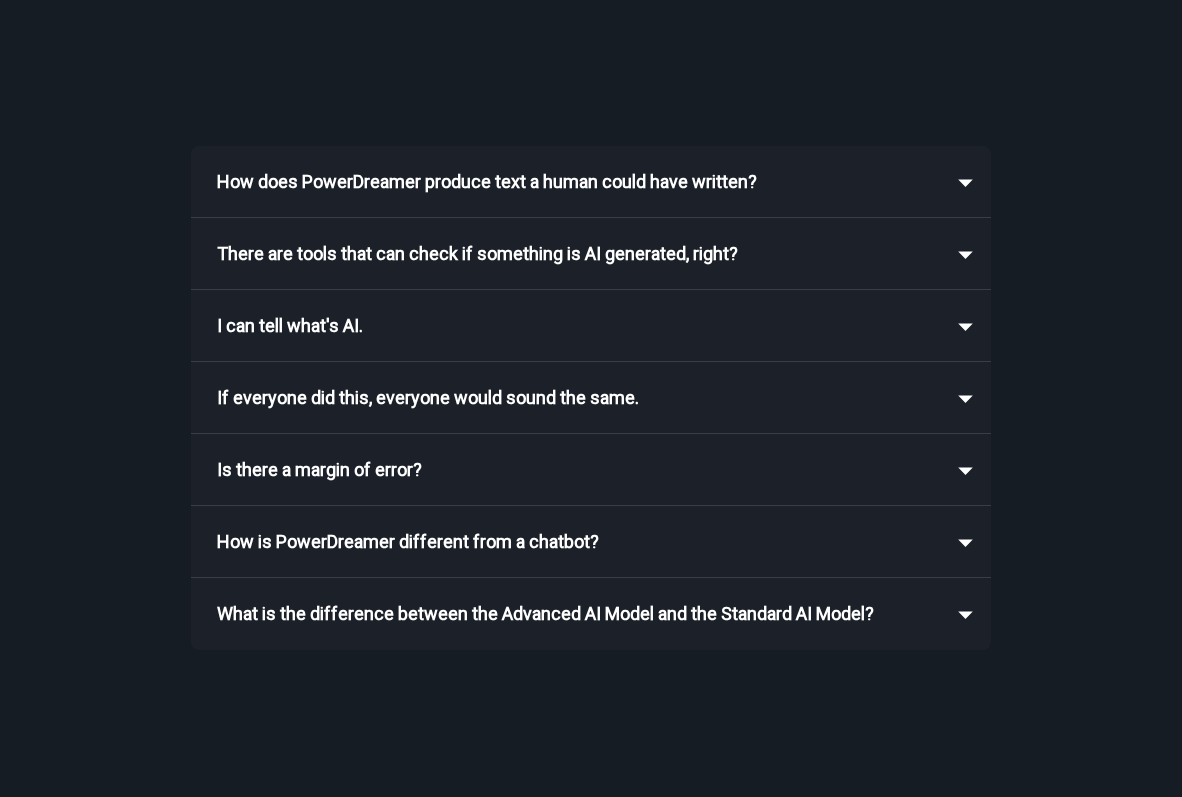 click on "I can tell what's AI." at bounding box center [577, 326] 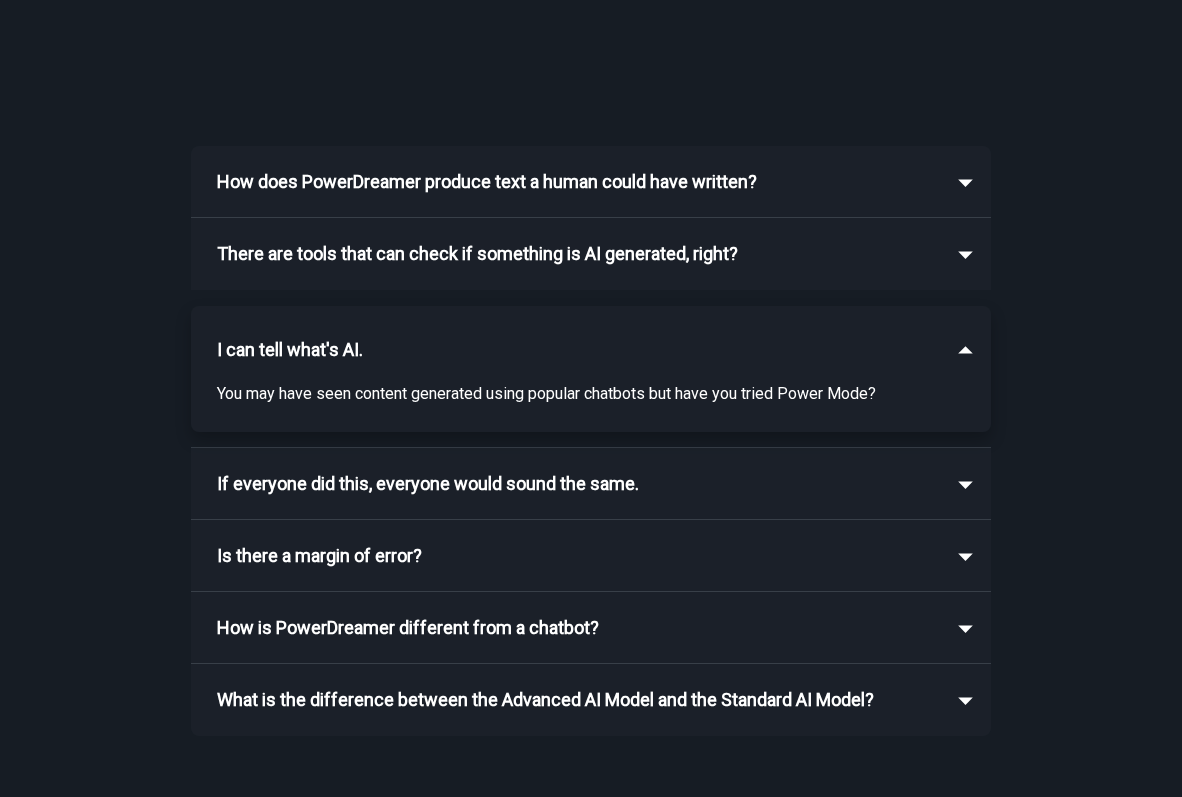 scroll, scrollTop: 3426, scrollLeft: 0, axis: vertical 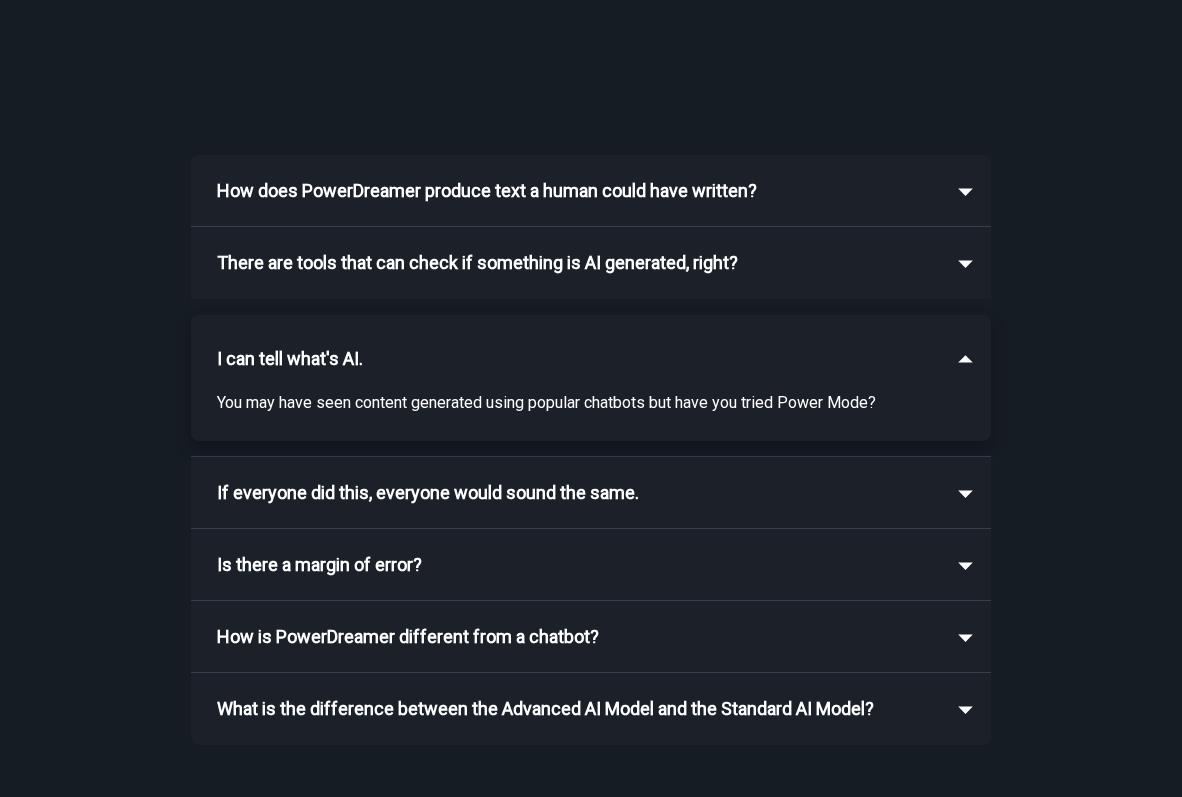 click on "If everyone did this, everyone would sound the same." at bounding box center (428, 493) 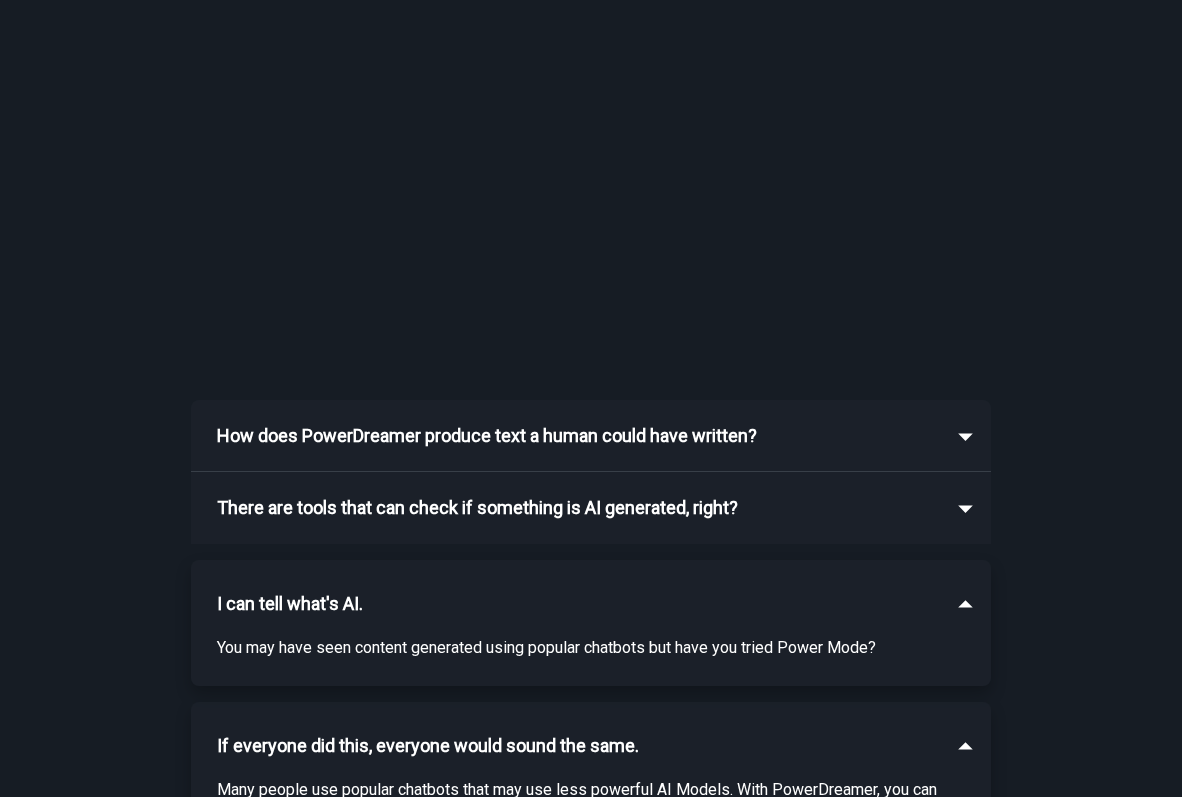 scroll, scrollTop: 3155, scrollLeft: 0, axis: vertical 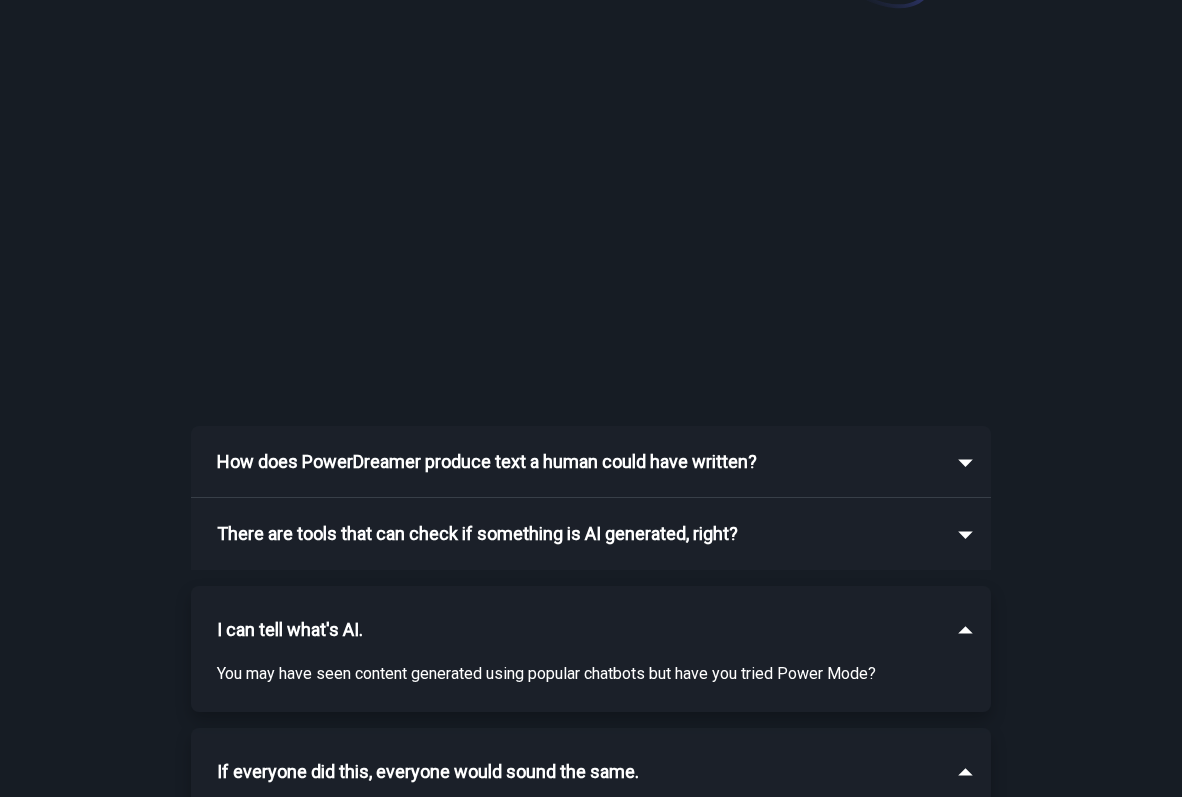 click on "How does PowerDreamer produce text a human could have written?" at bounding box center [487, 462] 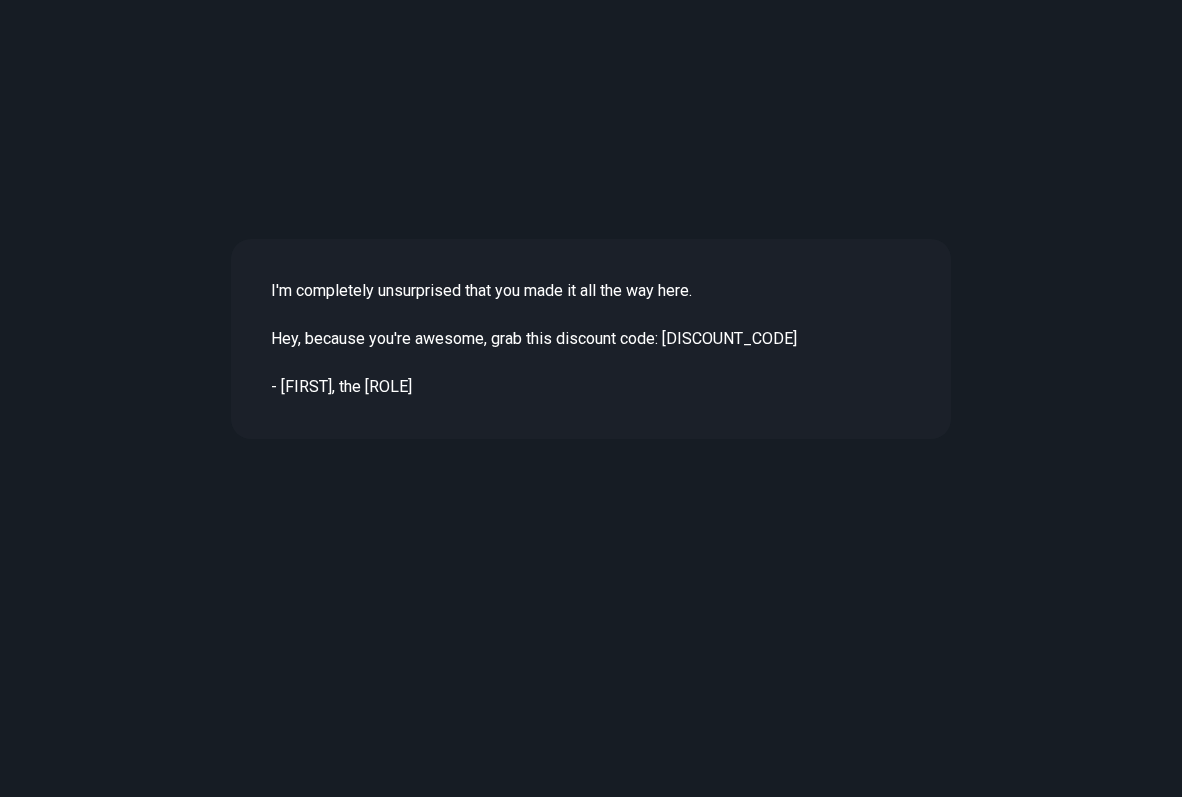scroll, scrollTop: 5804, scrollLeft: 0, axis: vertical 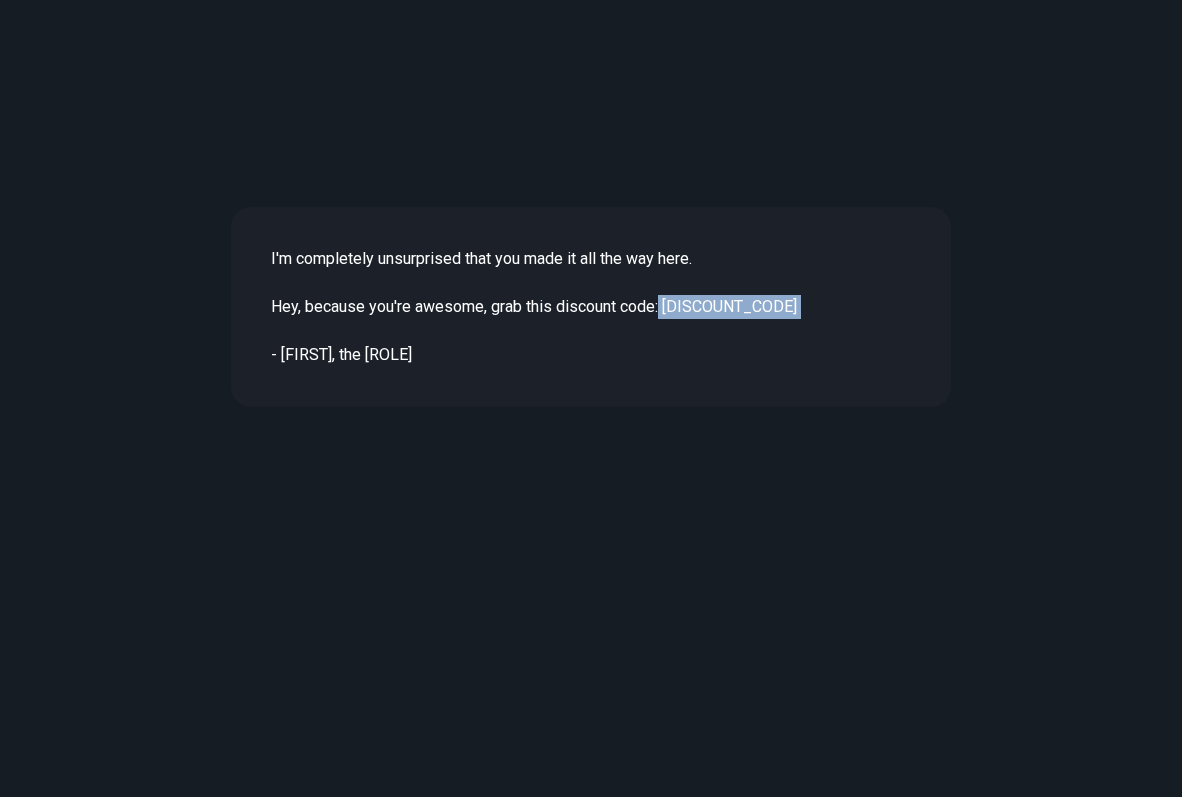 drag, startPoint x: 662, startPoint y: 306, endPoint x: 804, endPoint y: 333, distance: 144.54411 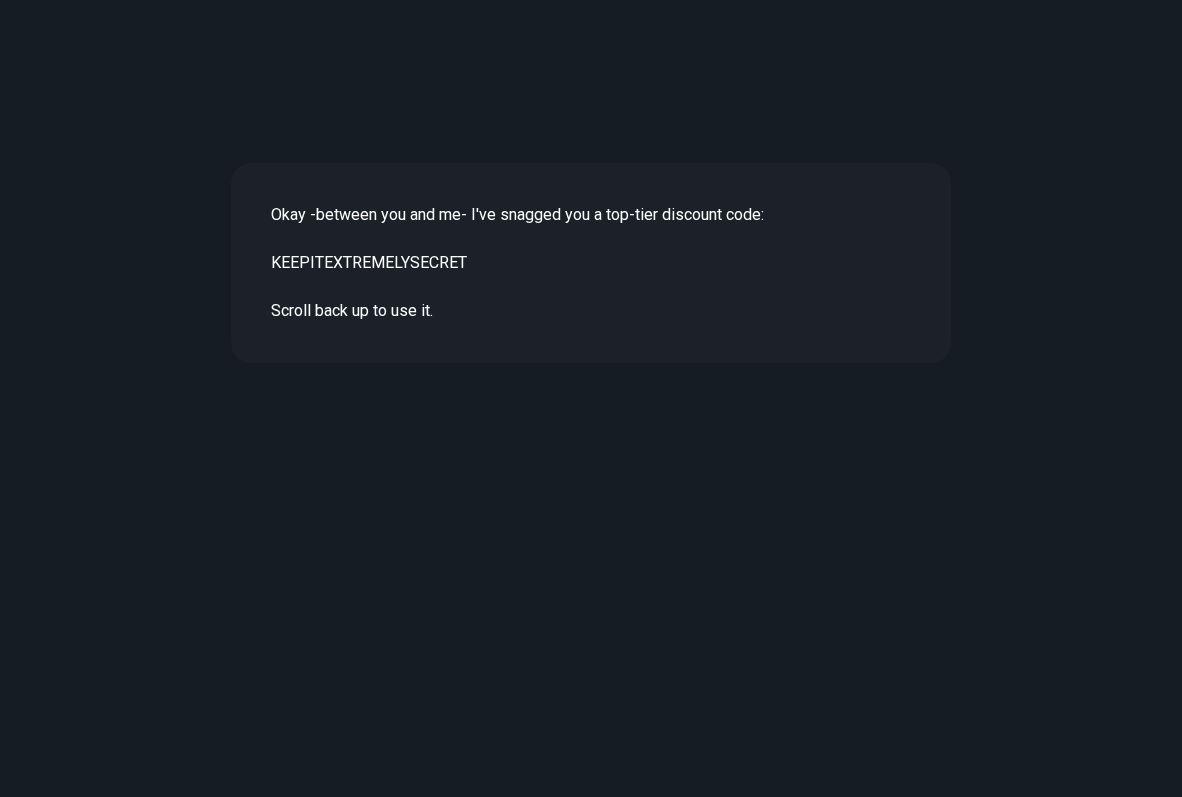 scroll, scrollTop: 8266, scrollLeft: 0, axis: vertical 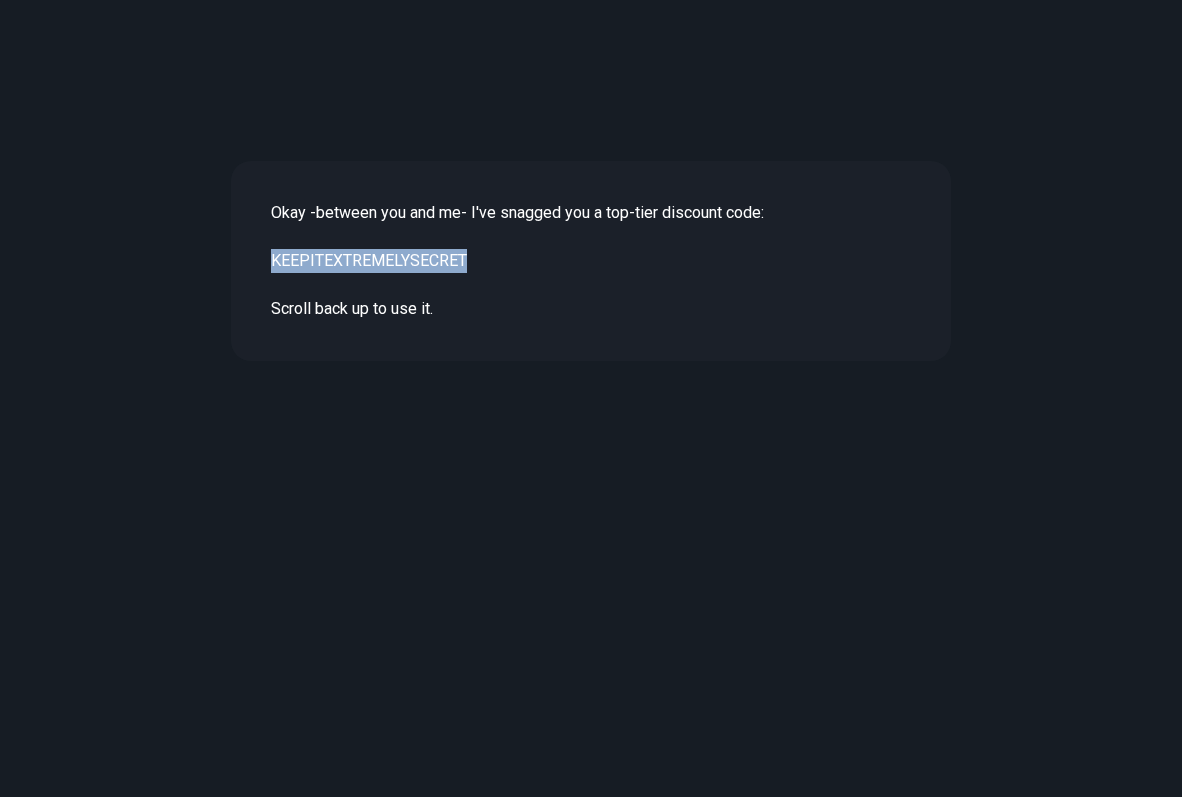 drag, startPoint x: 260, startPoint y: 259, endPoint x: 509, endPoint y: 268, distance: 249.1626 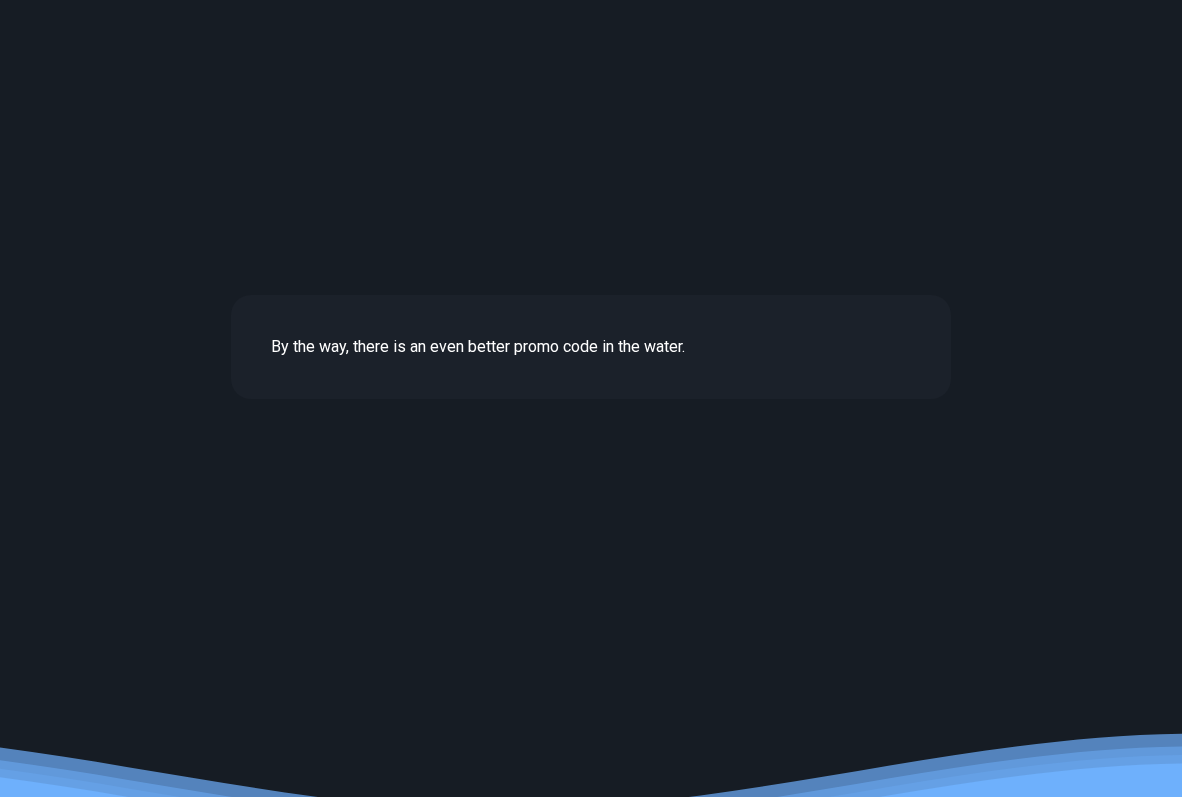 scroll, scrollTop: 9760, scrollLeft: 0, axis: vertical 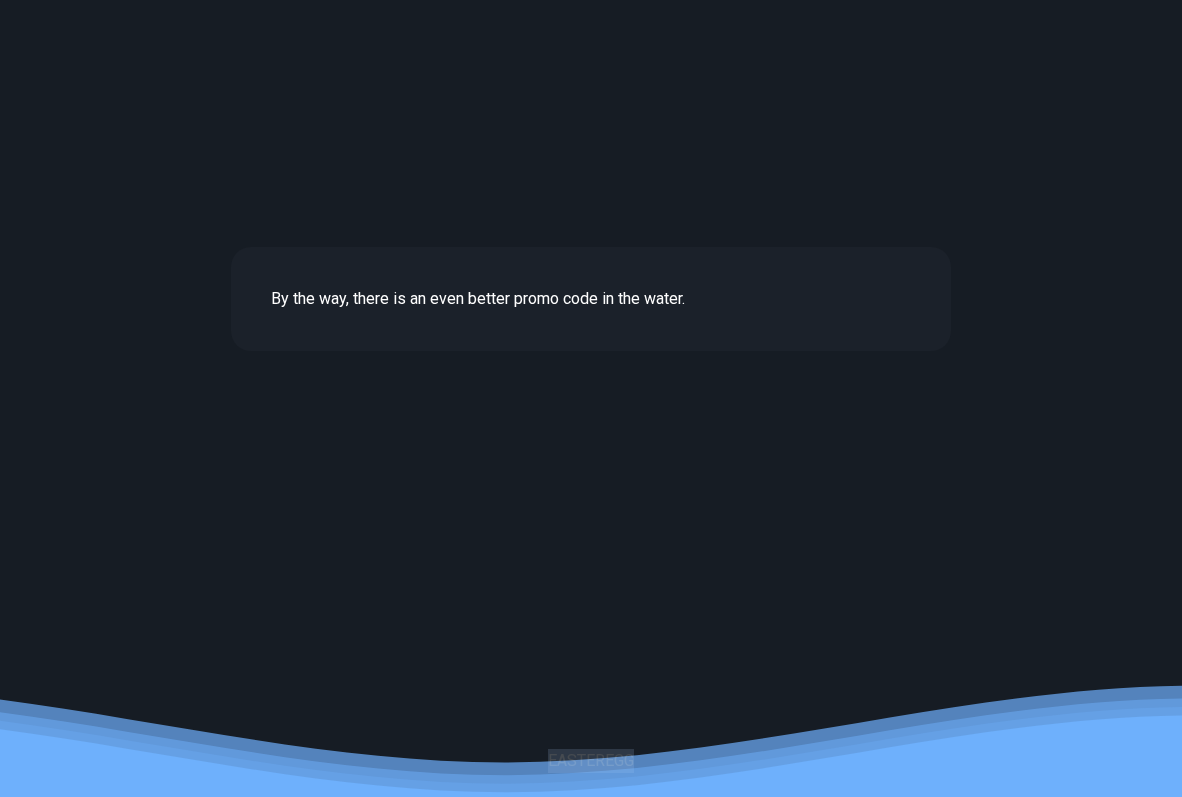 drag, startPoint x: 546, startPoint y: 761, endPoint x: 664, endPoint y: 766, distance: 118.10589 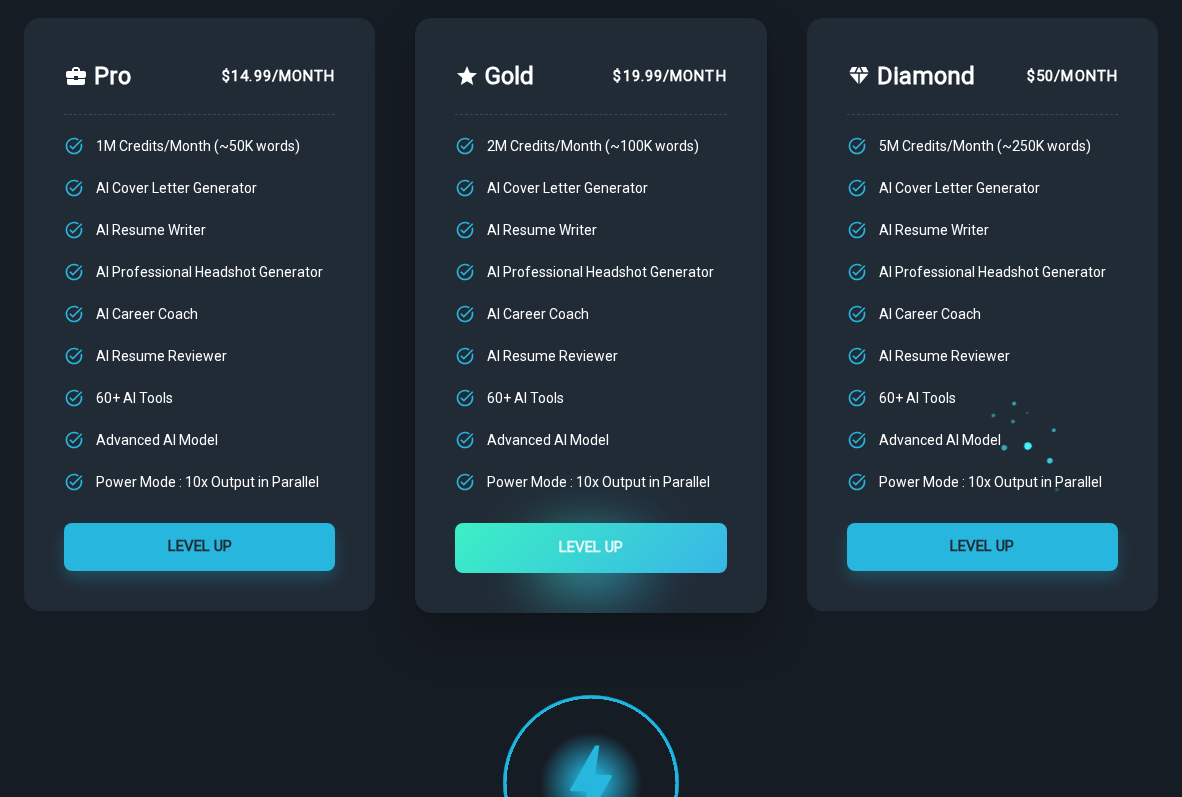 scroll, scrollTop: 0, scrollLeft: 0, axis: both 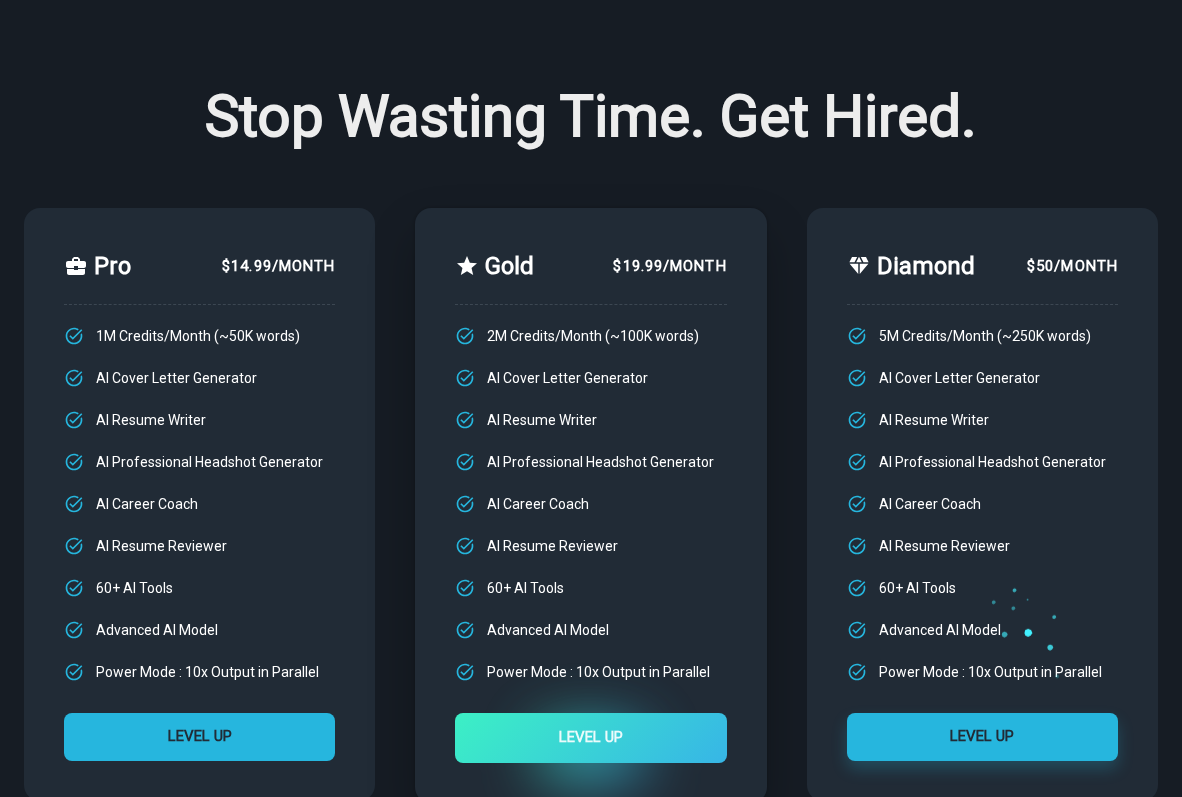 click on "LEVEL UP" at bounding box center [199, 737] 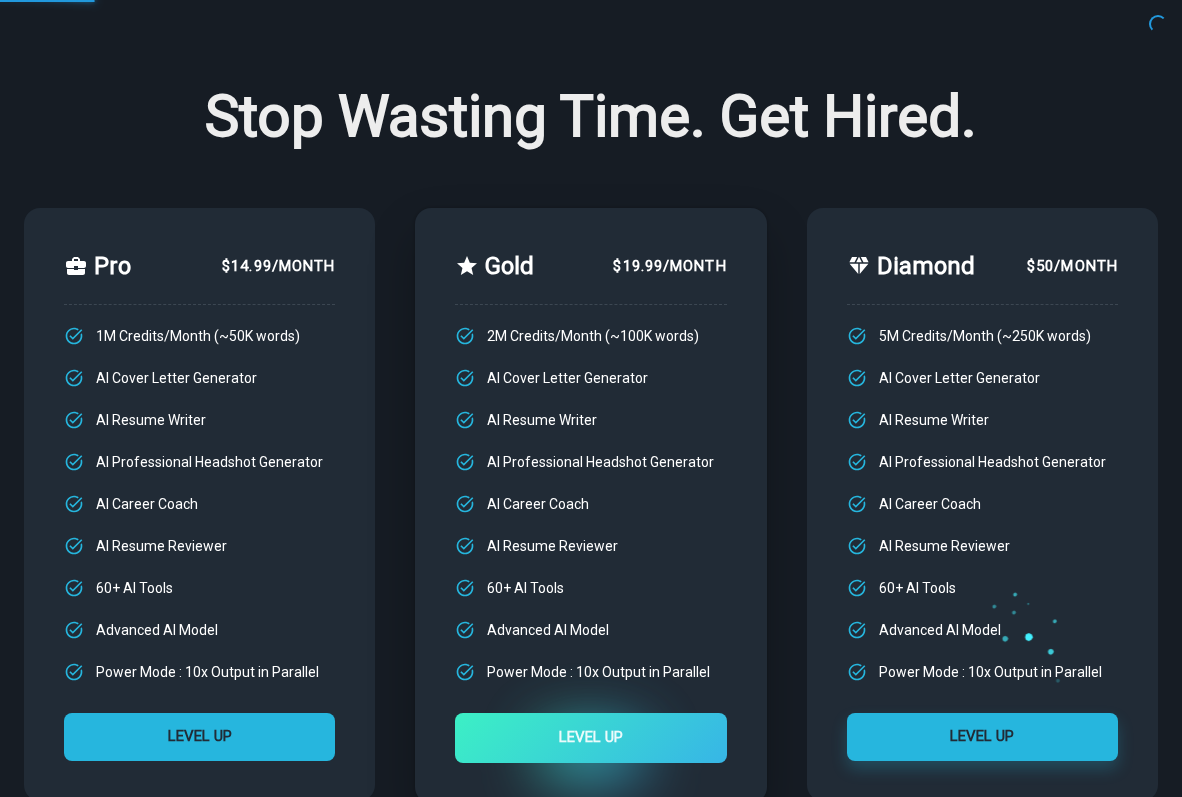 scroll, scrollTop: 7, scrollLeft: 0, axis: vertical 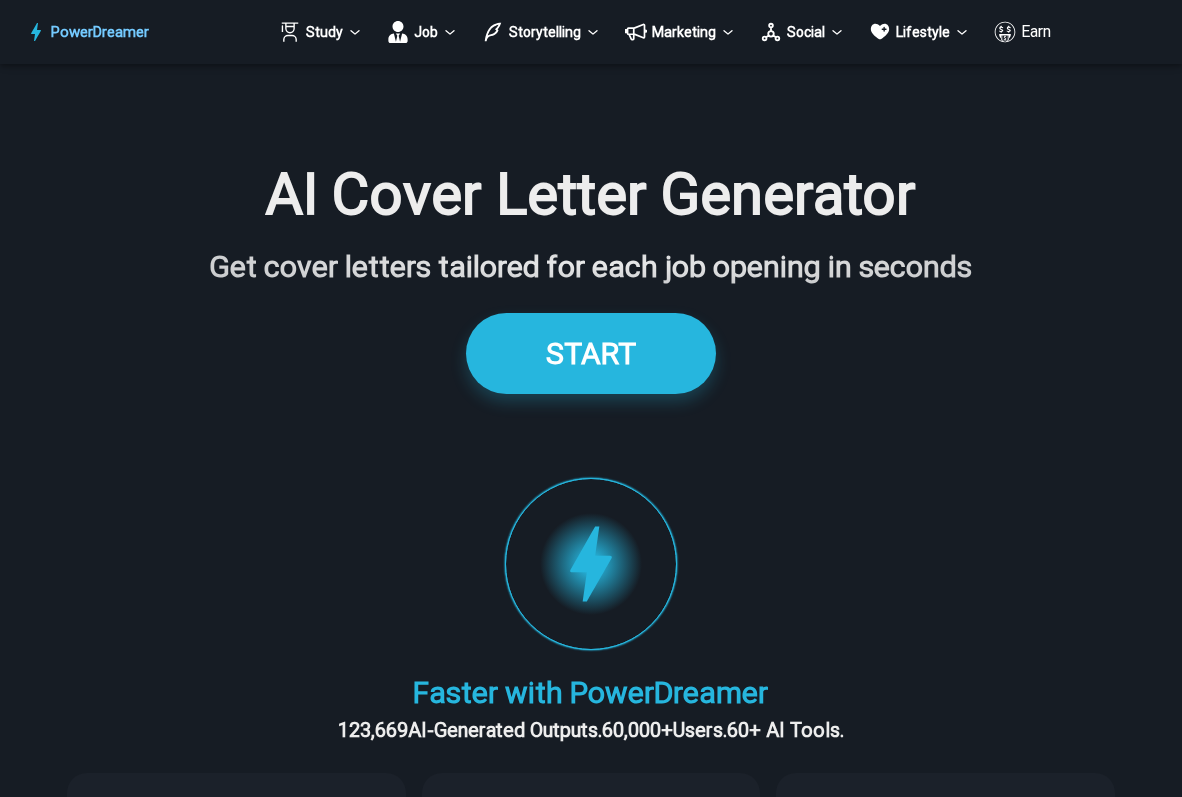 click on "START Faster with PowerDreamer 123,669 AI-Generated Outputs. 60,000+ PowerDreamer Users. 60+ AI Tools. PowerDreamer saved me a ton of stress and even more time. Highly recommend. [FIRST] [LAST] is a writer and producer with experience at Morning Rush, Arizona PBS, Metro Weekly and The Washington Times I received a job offer today that your awesome website helped me get. Thank you! I will be singing your praises. [FIRST] [LAST]. signed up to PowerDreamer November 30th 2023 and received his job offer February 1st 2024 Absolutely love this program!! I'm usually hesitant to pay for anything without being able to try it for free first. However, I was desperate to get resume writing help and this program far exceeded my expectations! I have been telling anyone I know looking for a job to try it. [FIRST] [LAST] Best AI tool I've used for matching your resume to the job description. It provides unique perspectives that you wouldn't even fathom on your own and I would 100% recommend to a friend. [FIRST] [LAST]" at bounding box center [591, 1183] 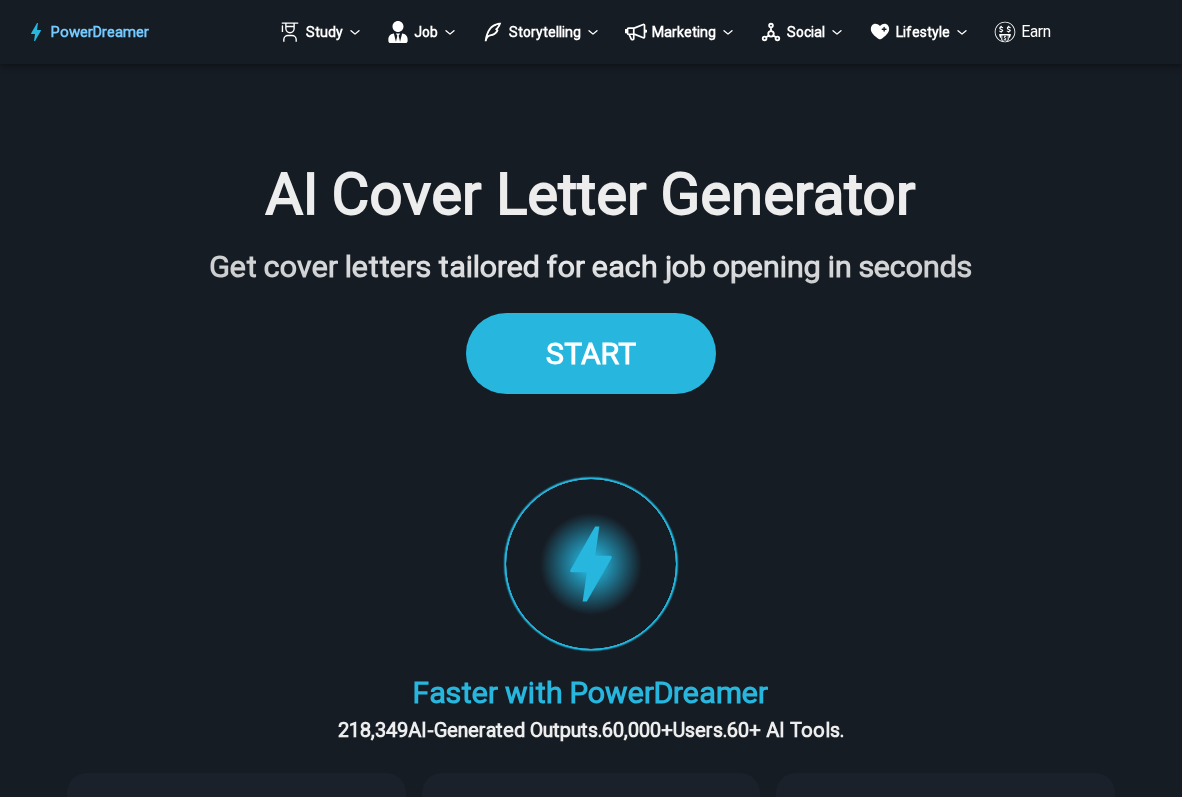 click on "START" at bounding box center (591, 353) 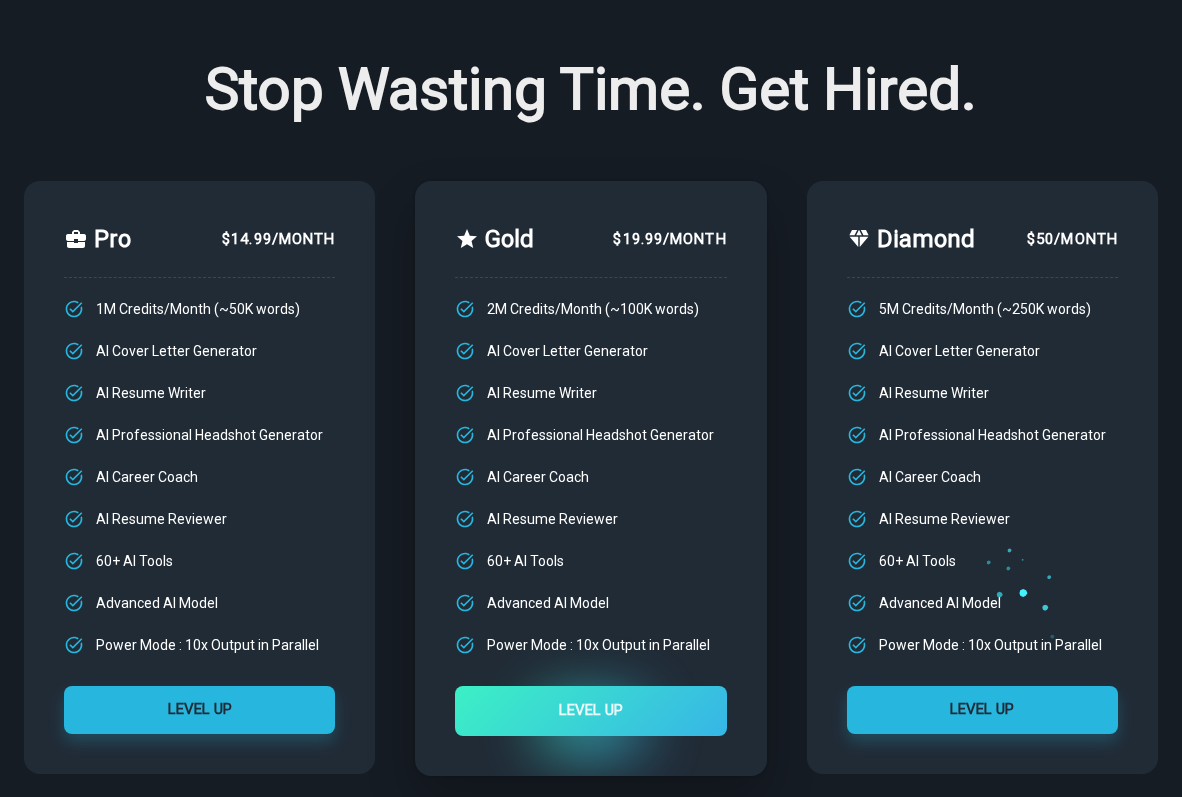 scroll, scrollTop: 28, scrollLeft: 0, axis: vertical 